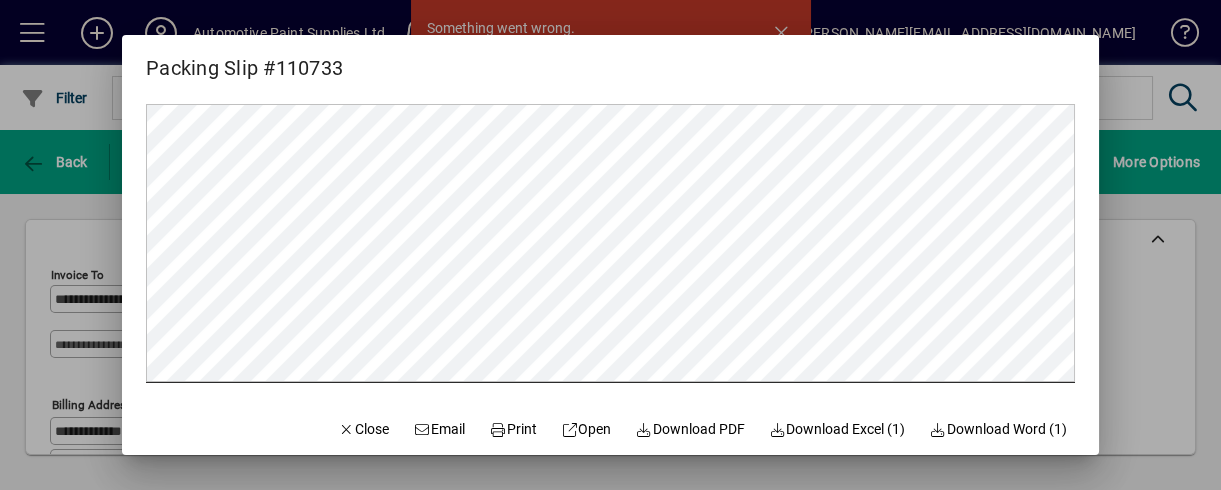 scroll, scrollTop: 0, scrollLeft: 0, axis: both 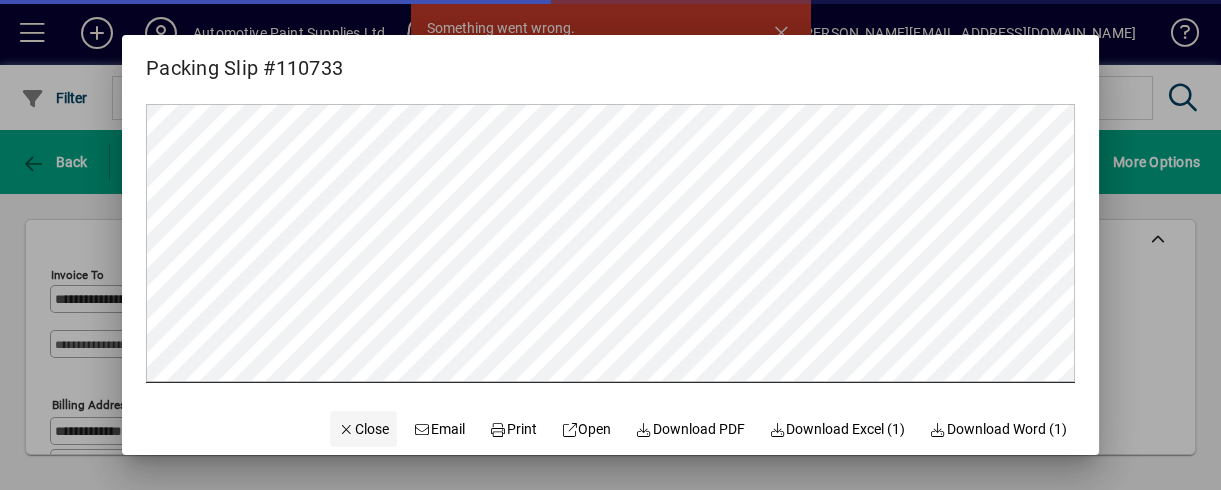 click on "Close" 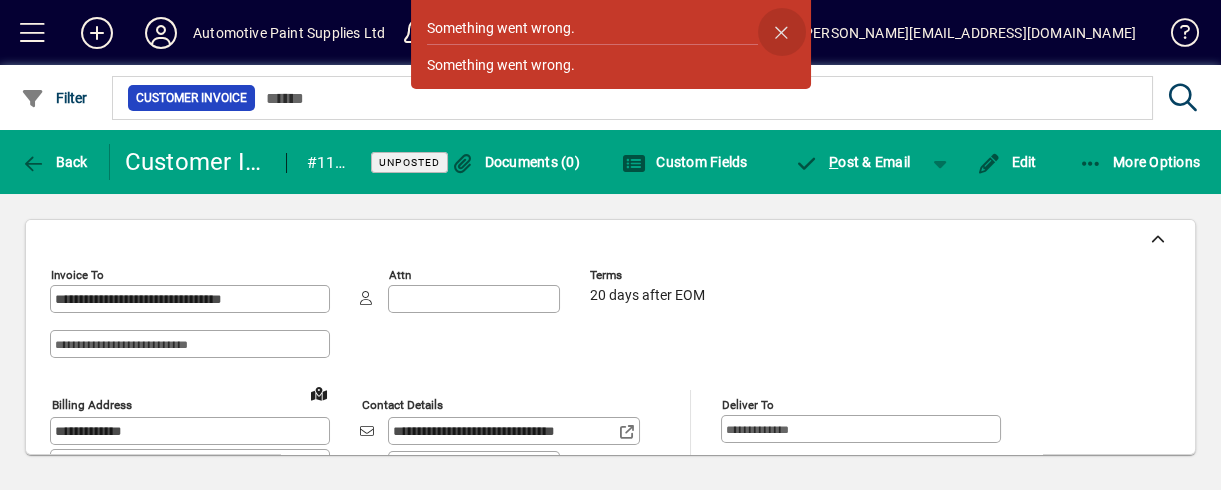 click 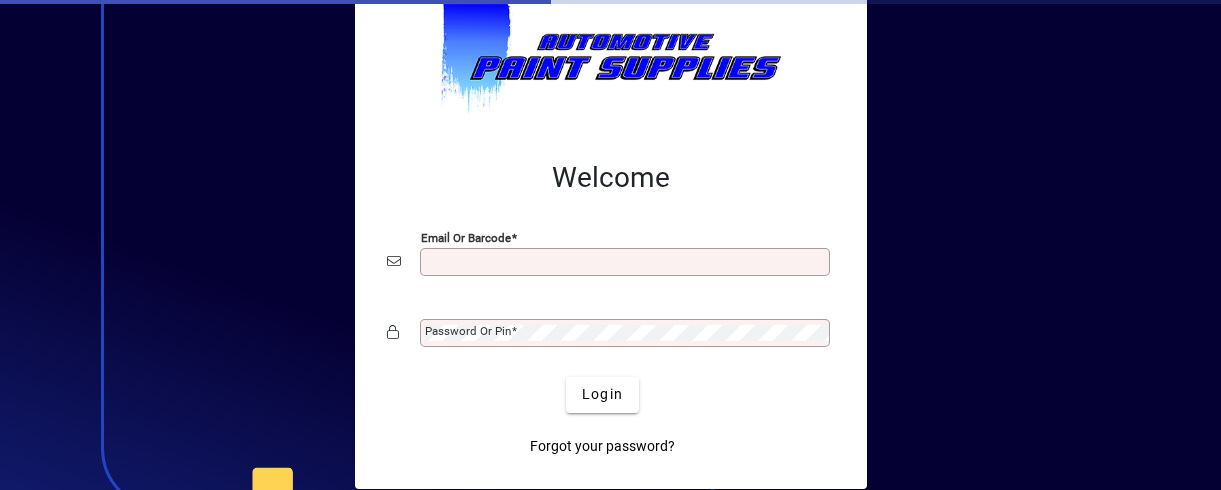 scroll, scrollTop: 0, scrollLeft: 0, axis: both 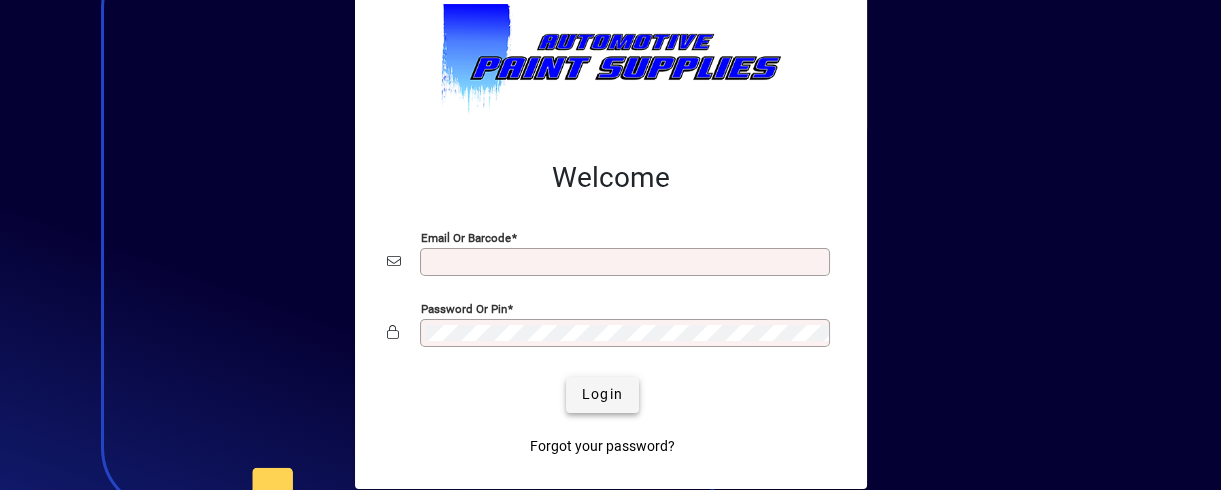 type on "**********" 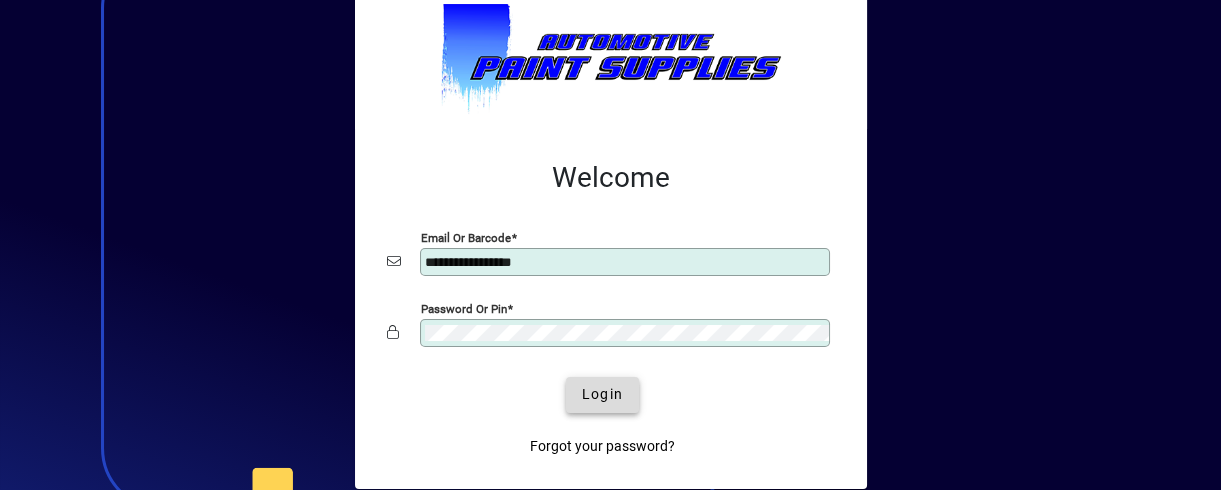 click on "Login" 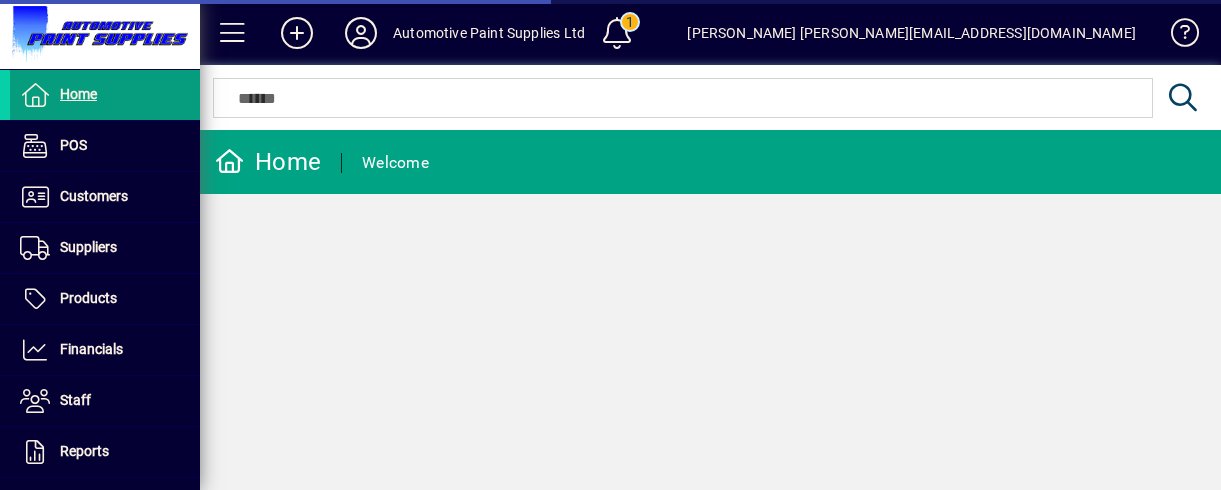 scroll, scrollTop: 0, scrollLeft: 0, axis: both 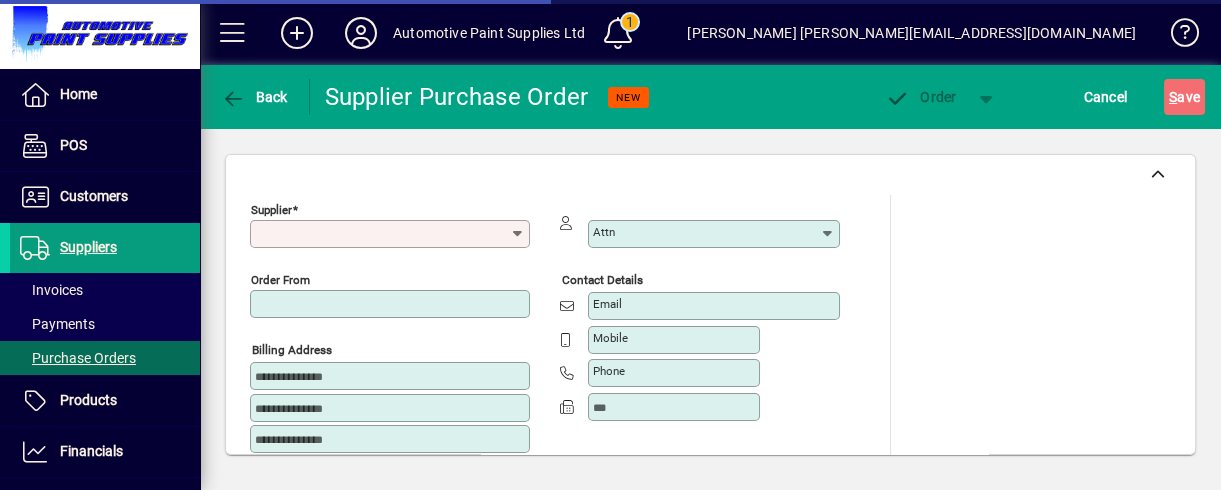 type on "**********" 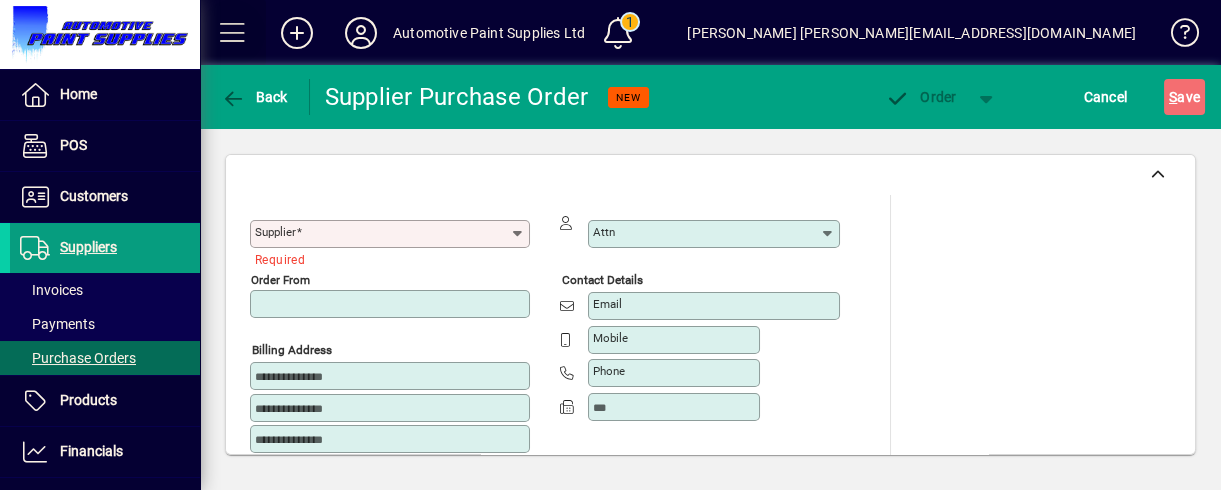 click at bounding box center [233, 33] 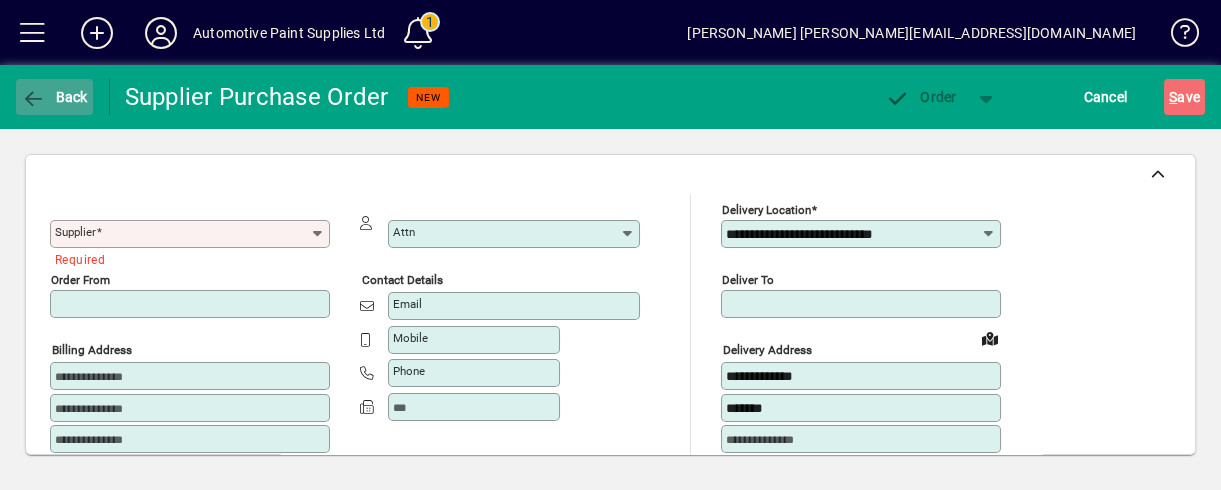 click 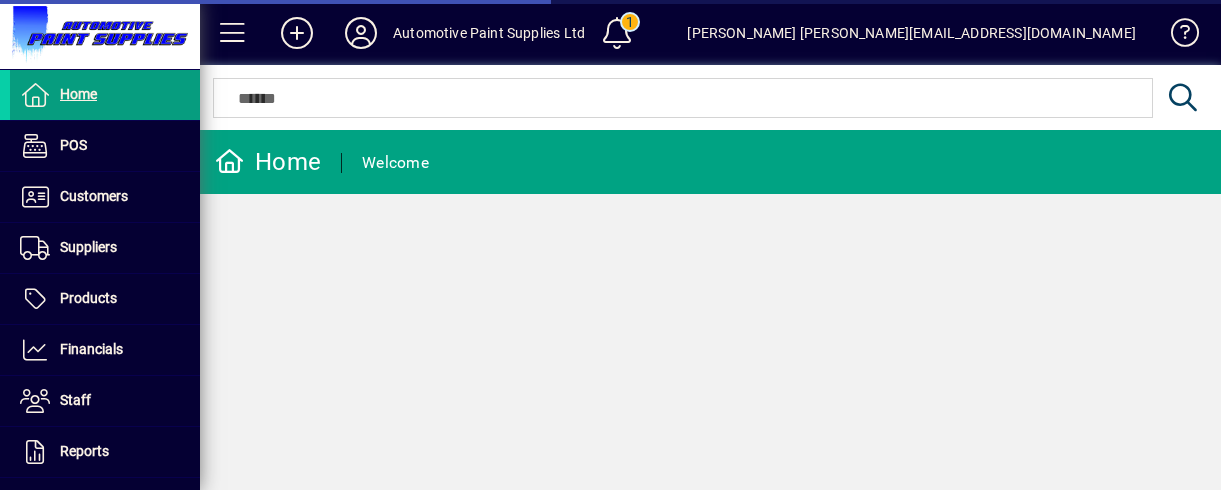 scroll, scrollTop: 0, scrollLeft: 0, axis: both 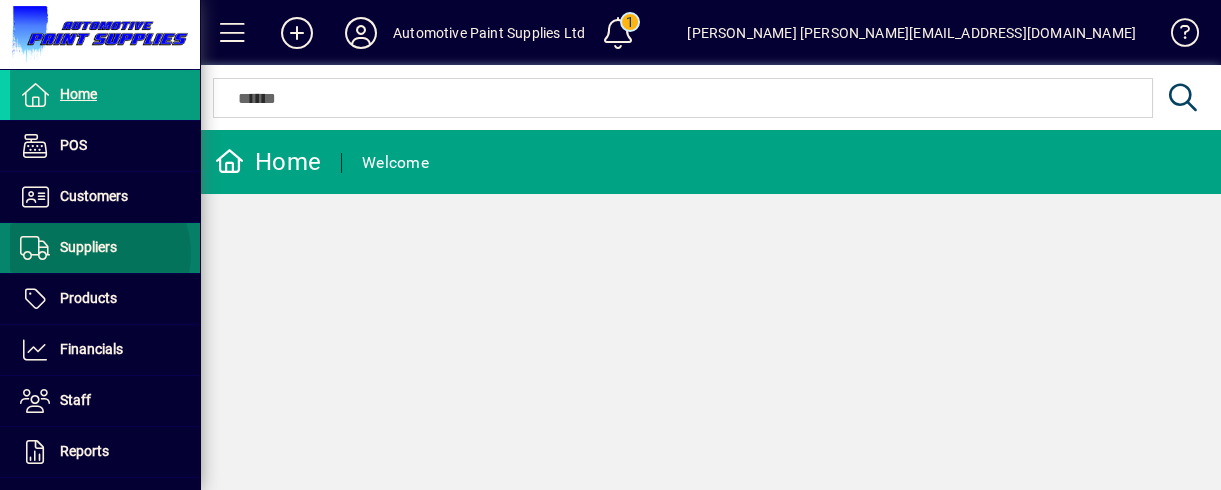 click on "Suppliers" at bounding box center (88, 247) 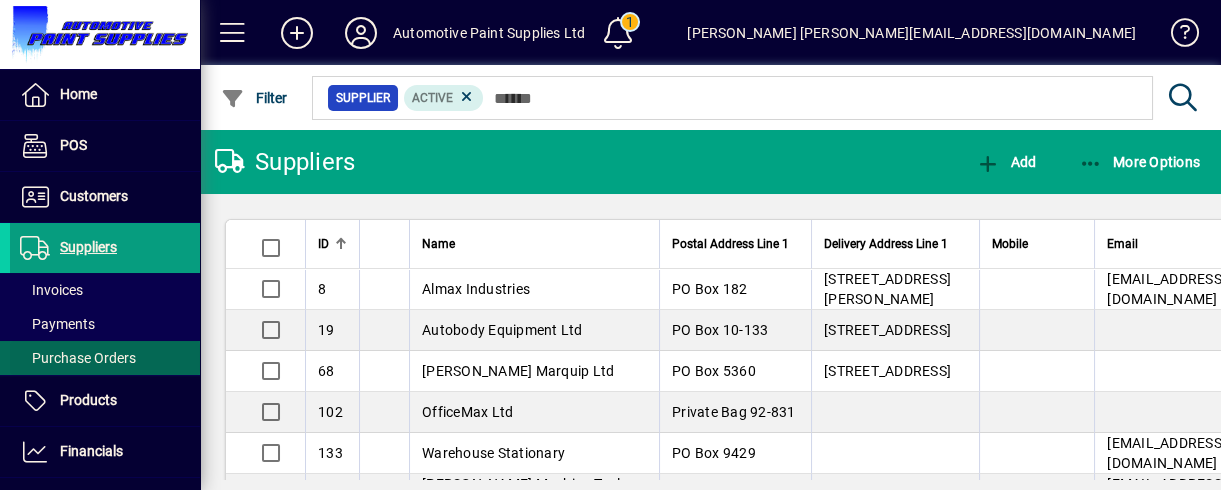 click on "Purchase Orders" at bounding box center (78, 358) 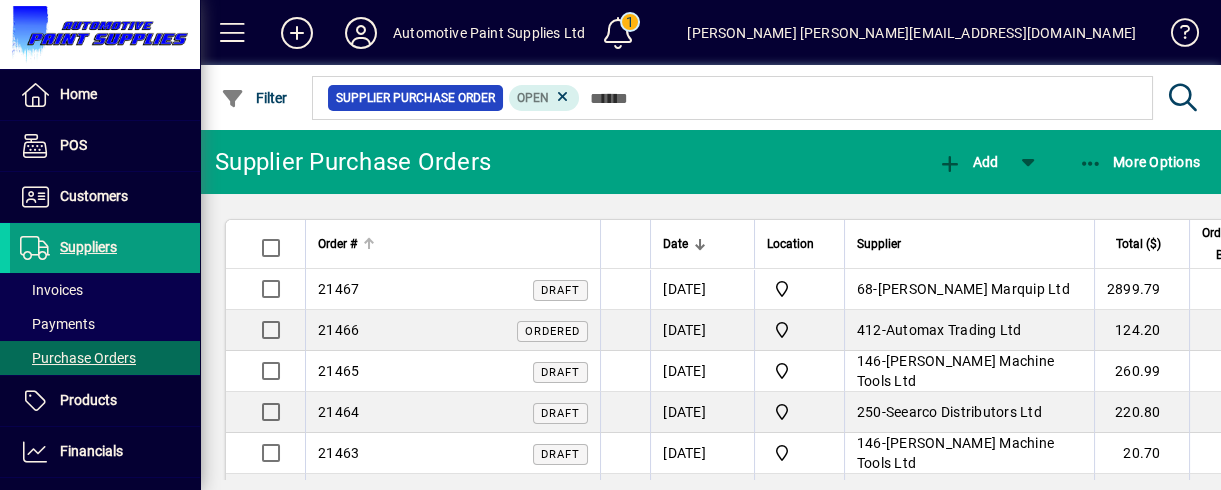 click on "Order #" at bounding box center (452, 244) 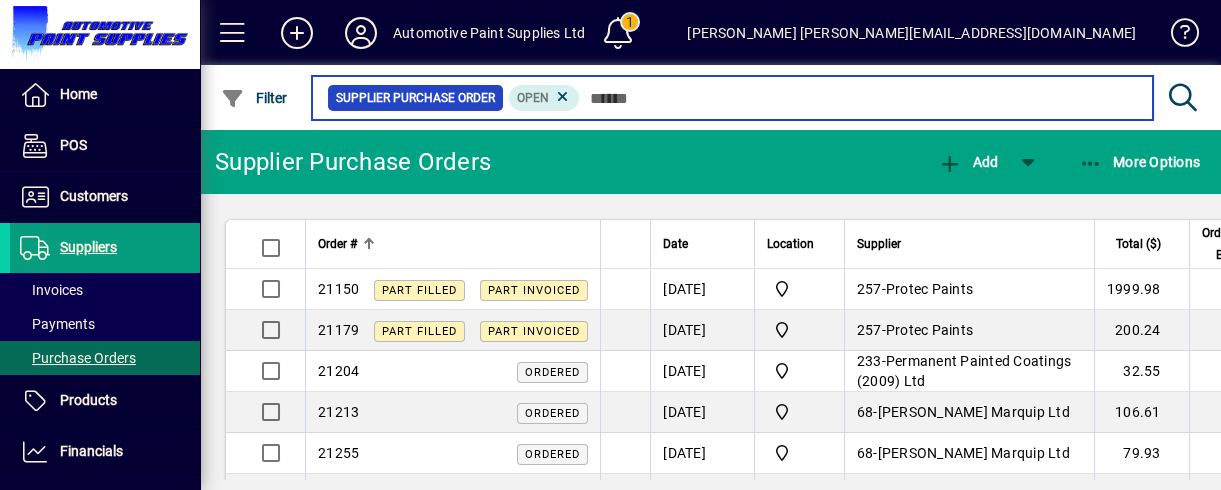 scroll, scrollTop: 40, scrollLeft: 0, axis: vertical 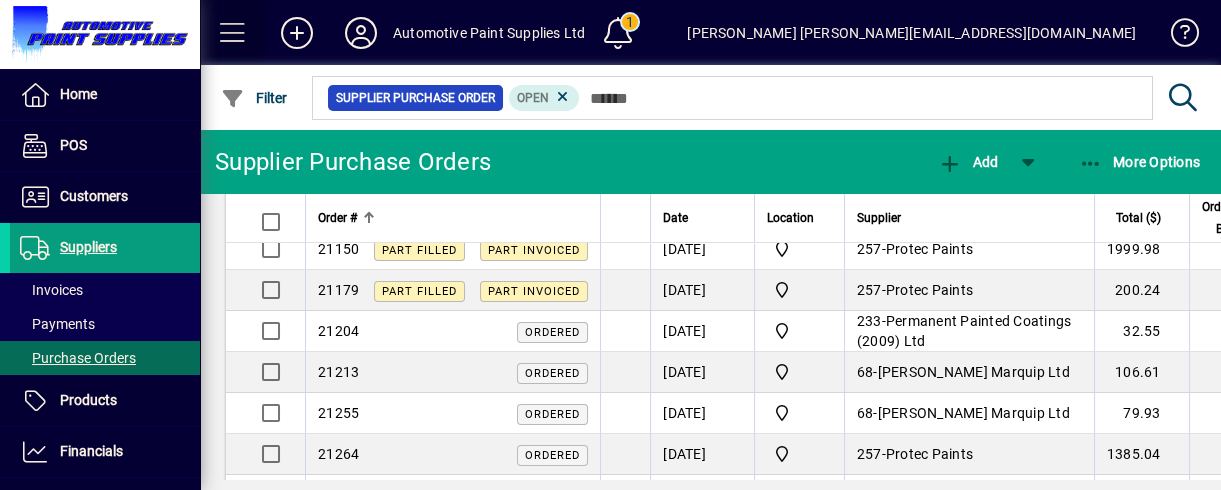 click at bounding box center (233, 33) 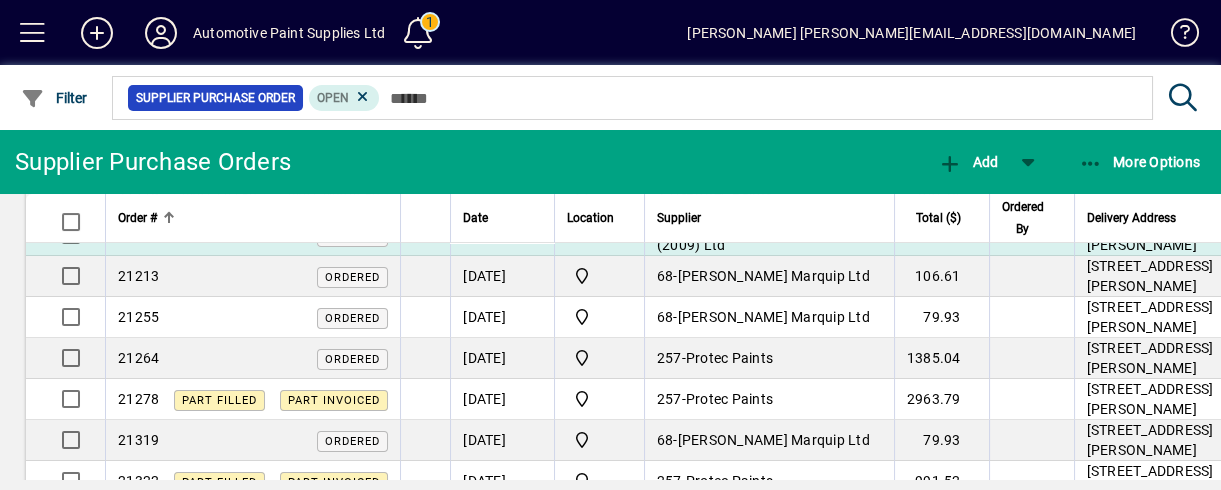 scroll, scrollTop: 0, scrollLeft: 0, axis: both 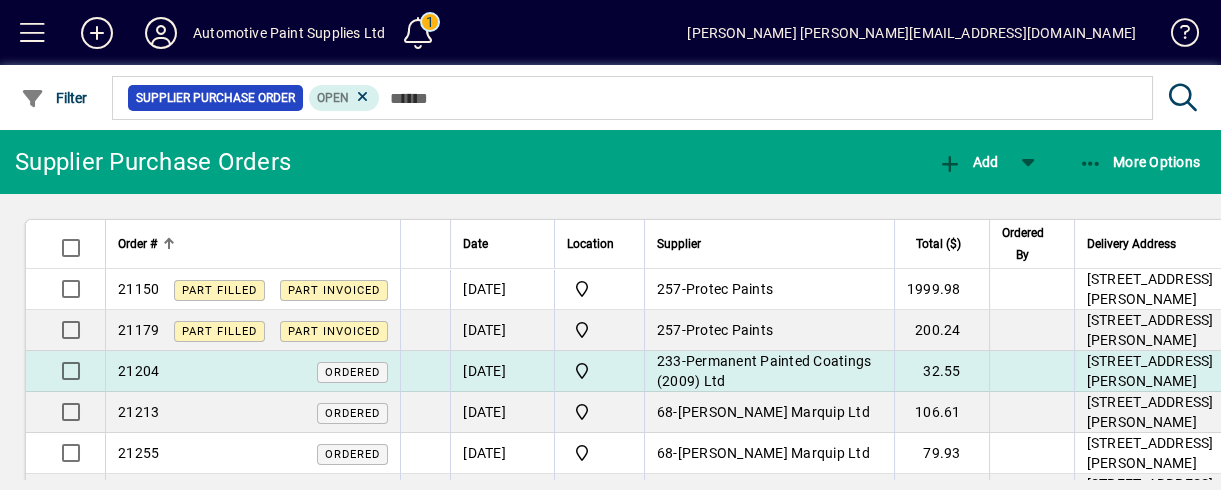 click on "Ordered" at bounding box center (352, 372) 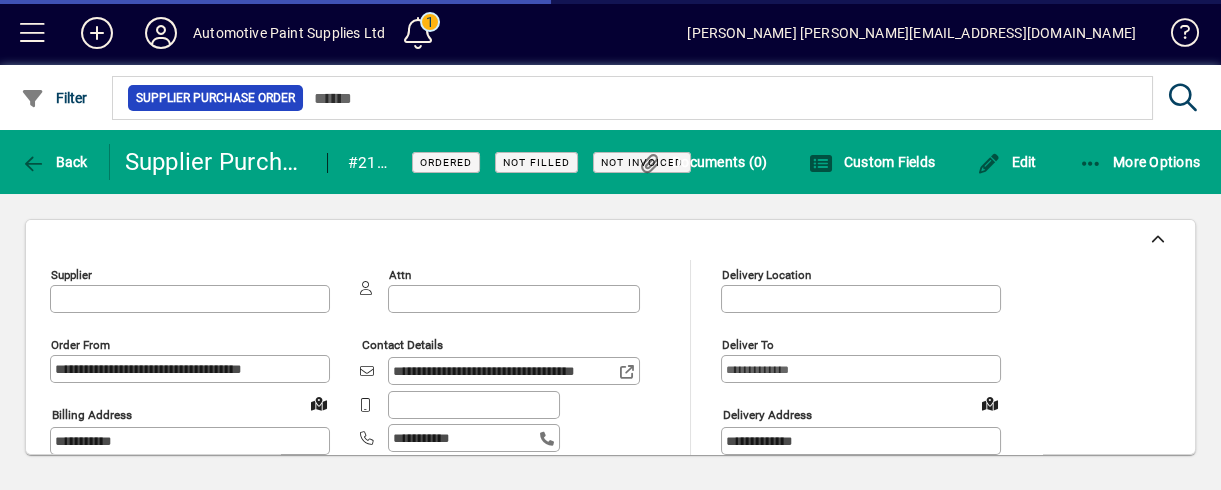 type on "**********" 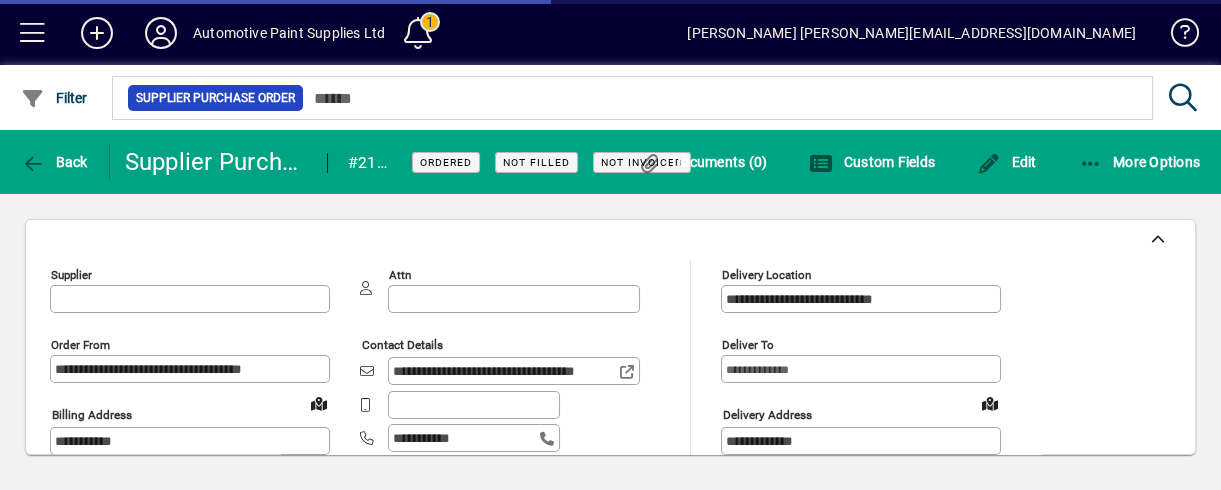 type on "**********" 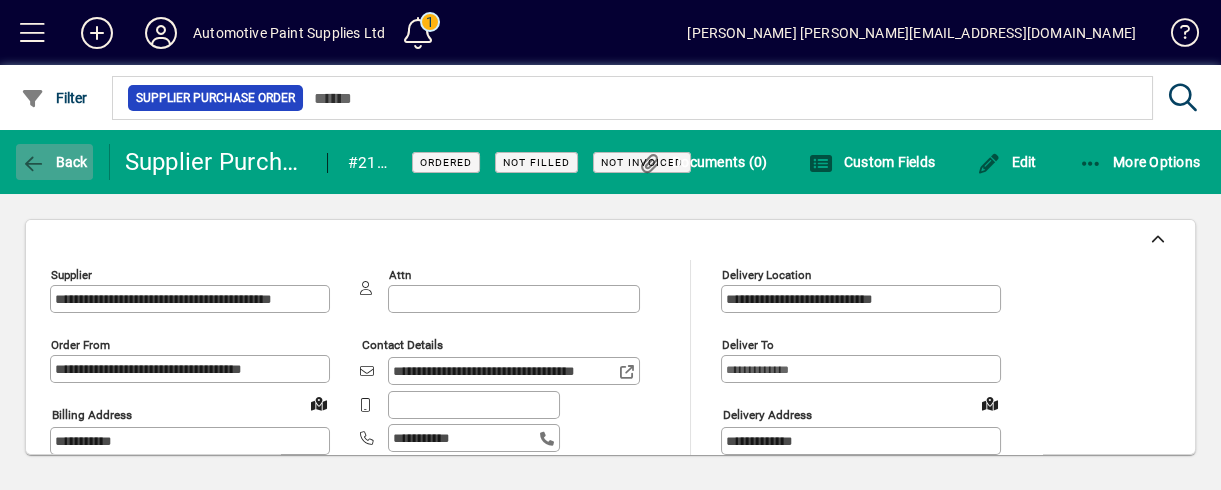 click 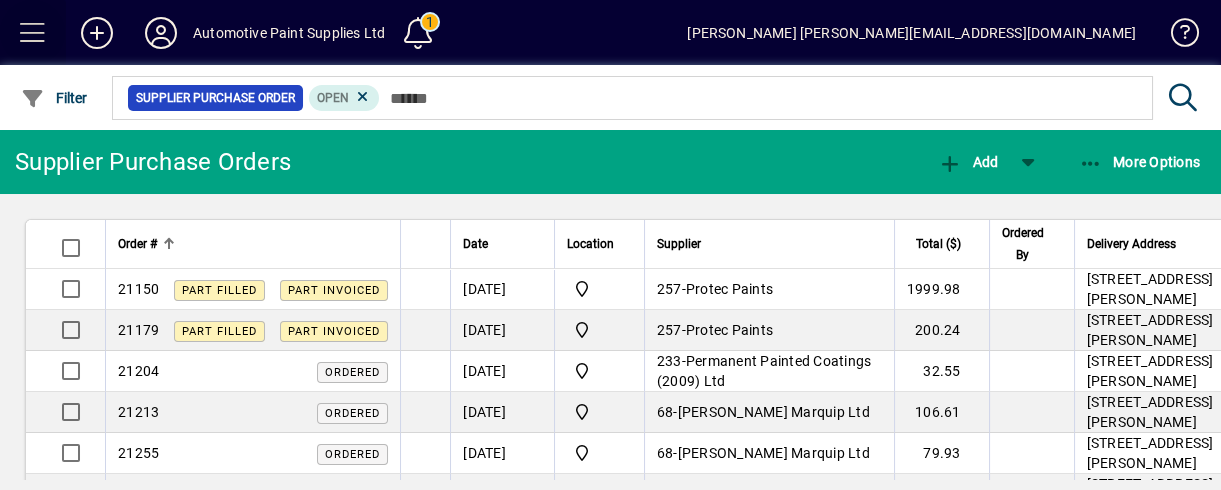 click at bounding box center [33, 33] 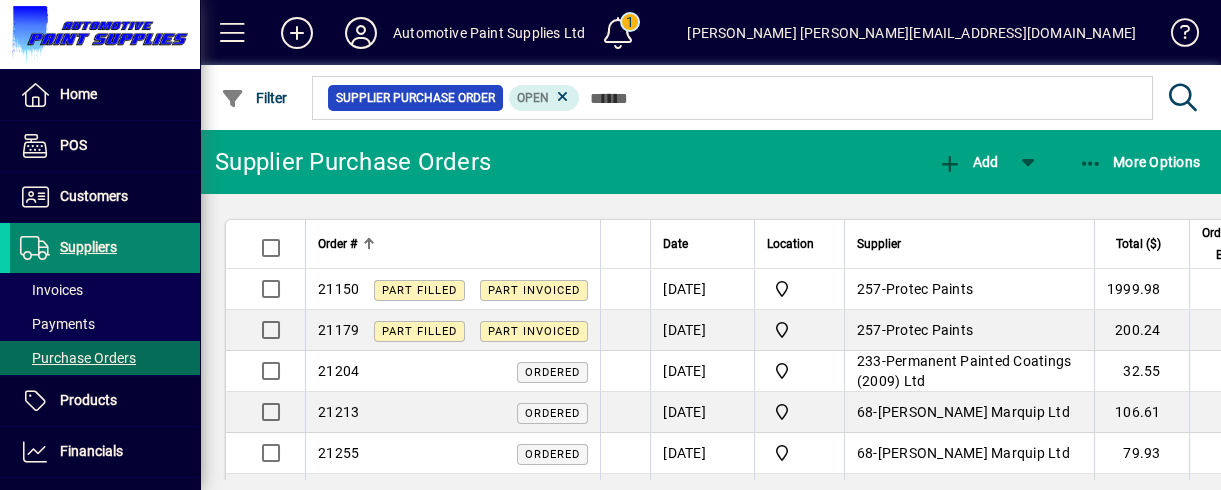 click on "Suppliers" at bounding box center [88, 247] 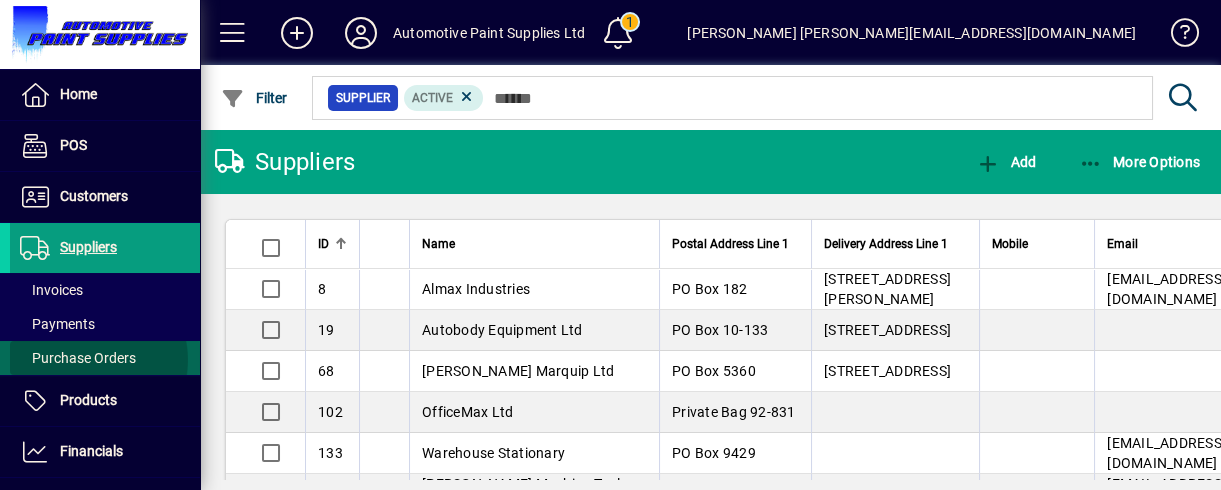 click on "Purchase Orders" at bounding box center [78, 358] 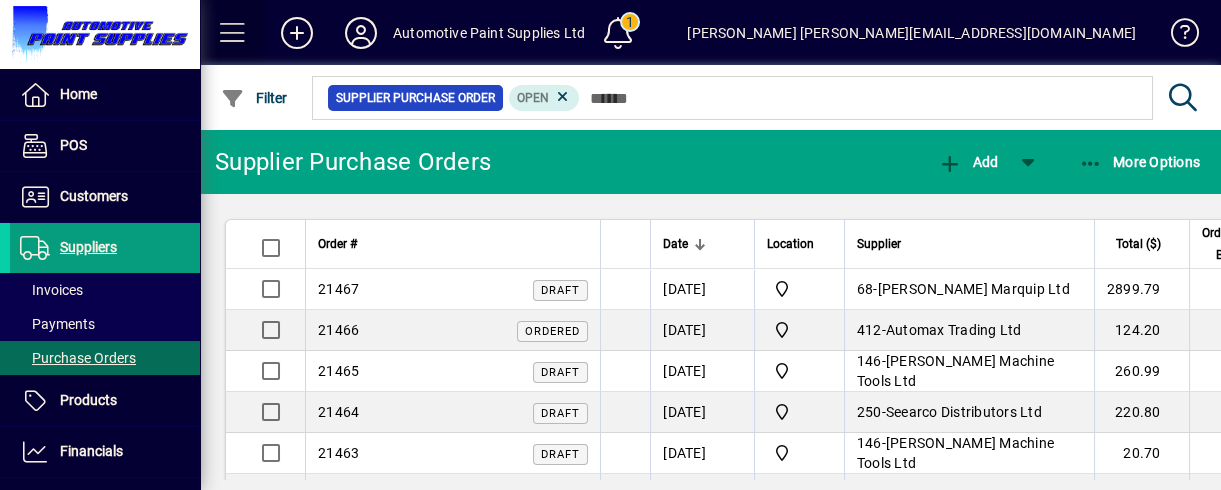 click at bounding box center (233, 33) 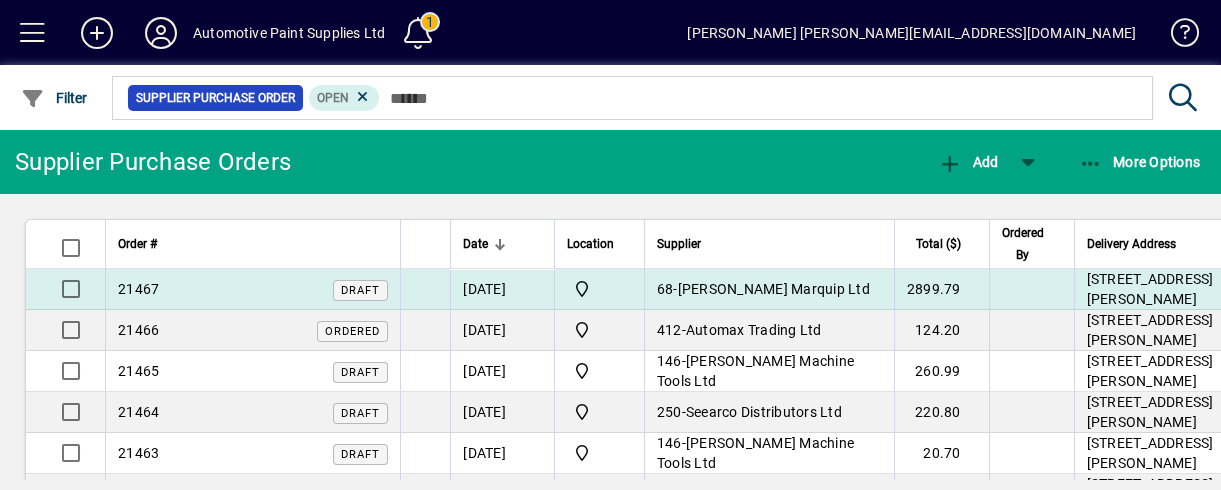 click on "[PERSON_NAME] Marquip Ltd" at bounding box center [774, 289] 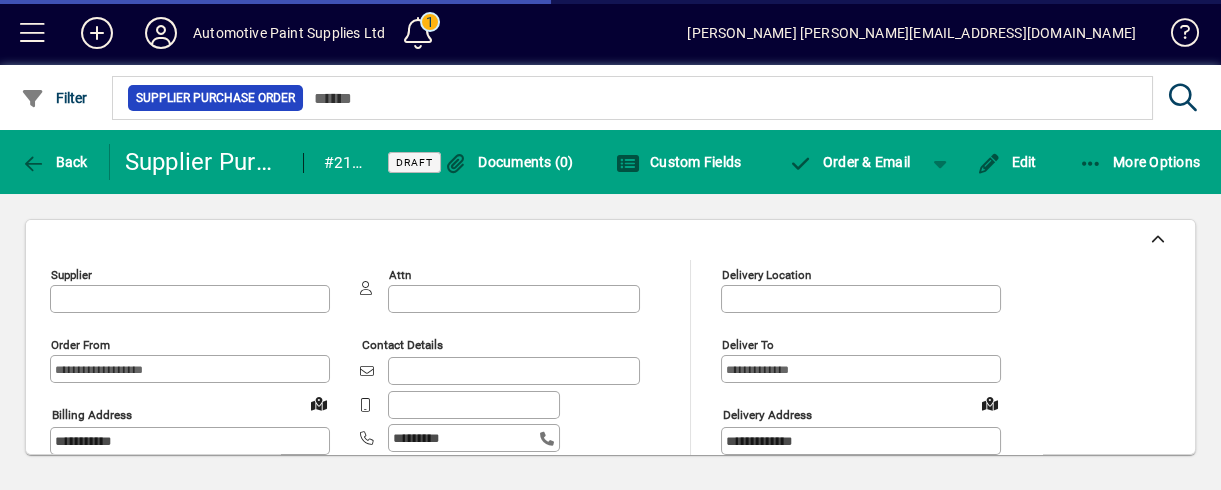 type on "**********" 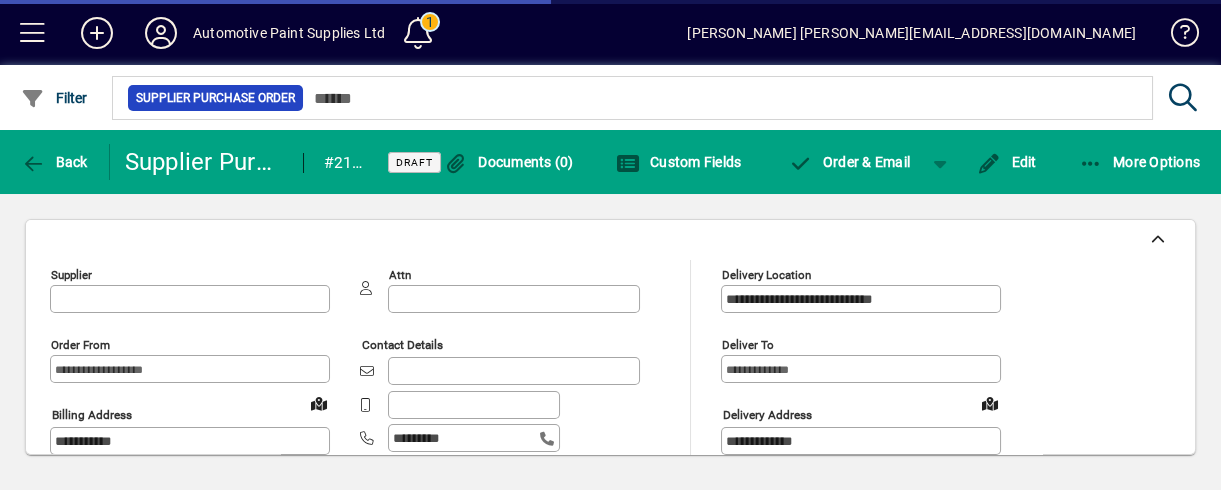 type on "**********" 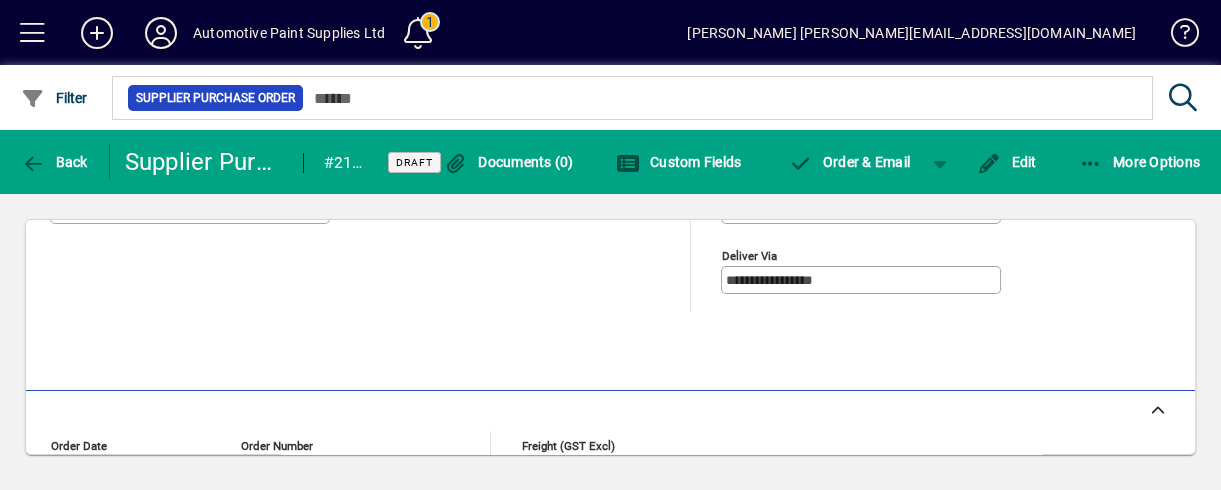 scroll, scrollTop: 349, scrollLeft: 0, axis: vertical 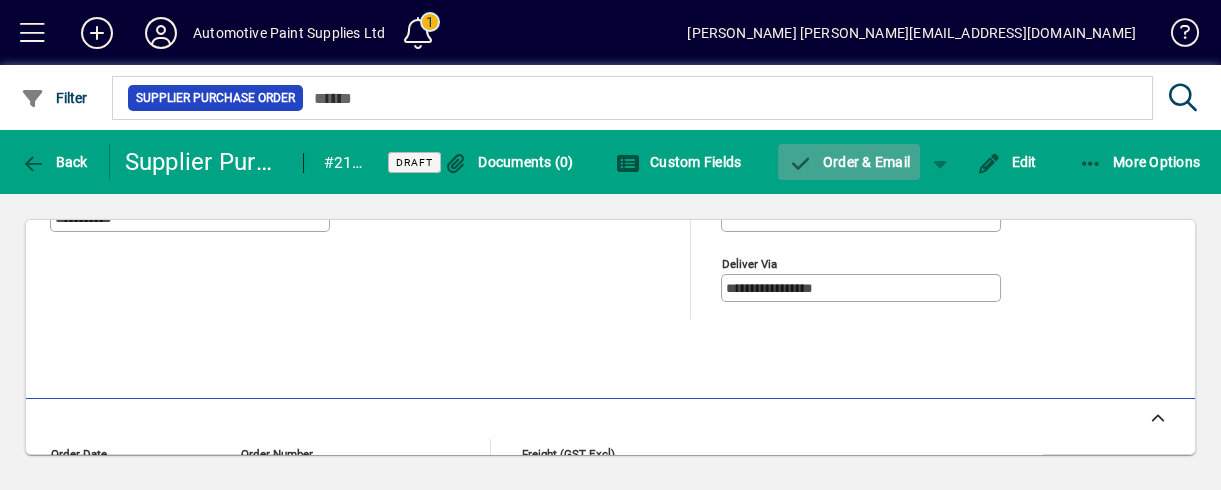 click on "Order & Email" 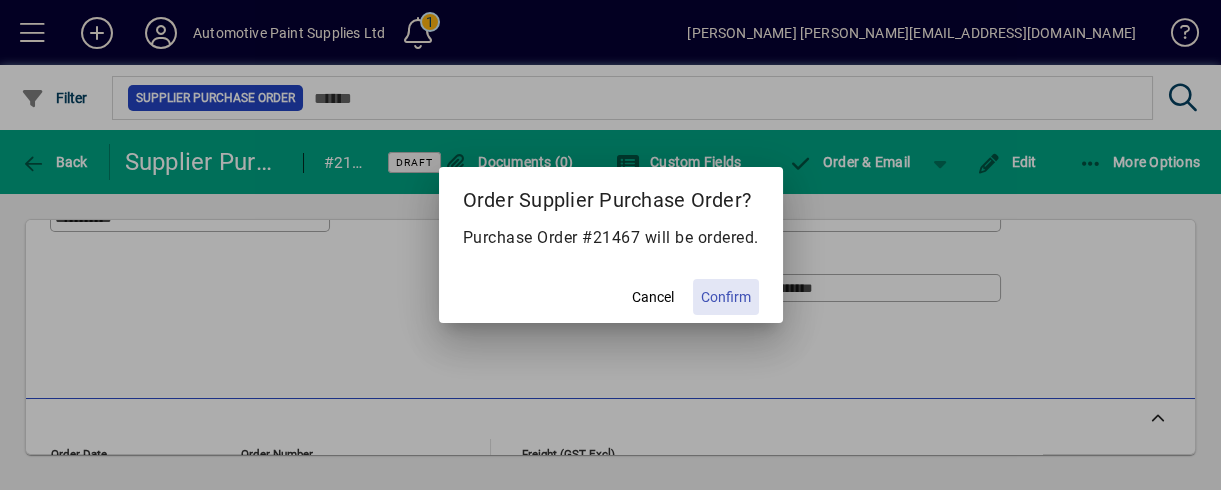 click on "Confirm" 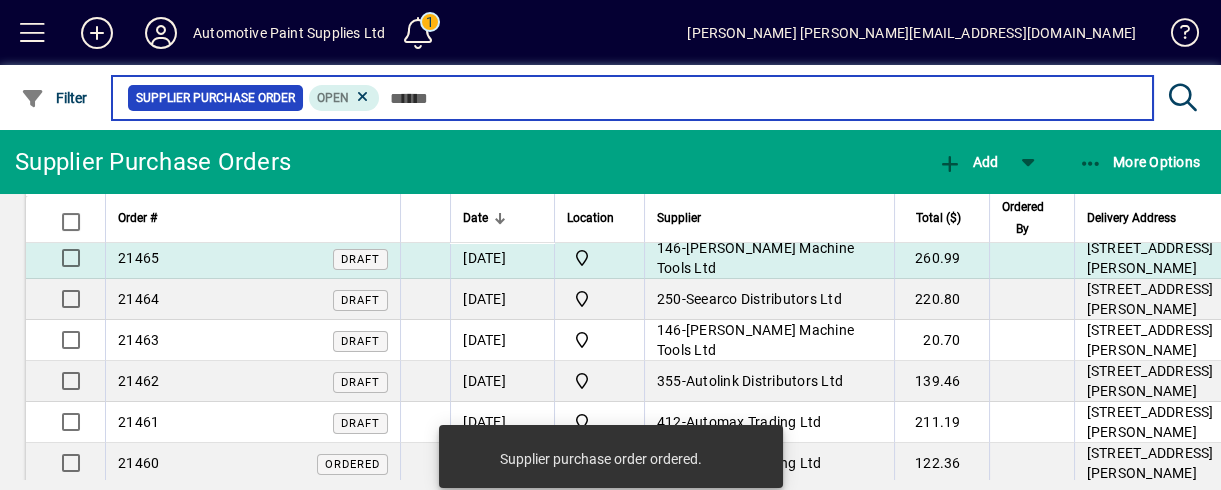 scroll, scrollTop: 116, scrollLeft: 0, axis: vertical 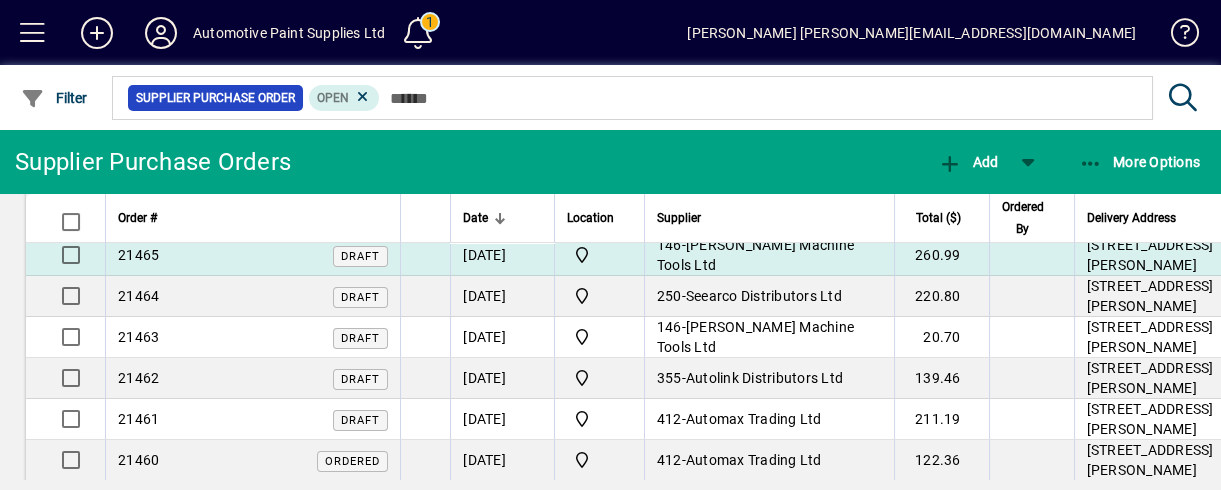 click on "[PERSON_NAME] Machine Tools Ltd" at bounding box center [755, 255] 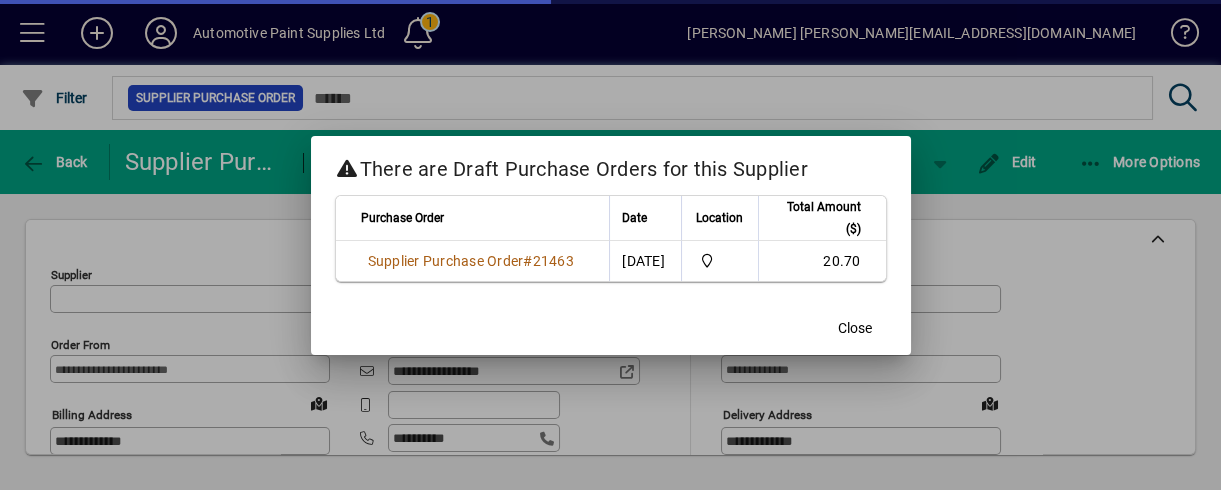 type on "**********" 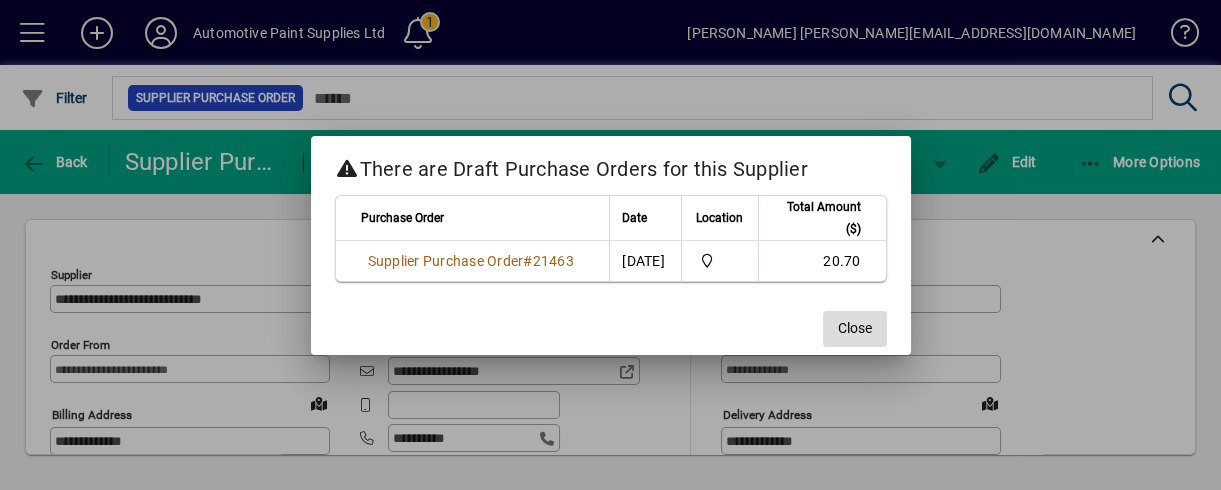 click on "Close" 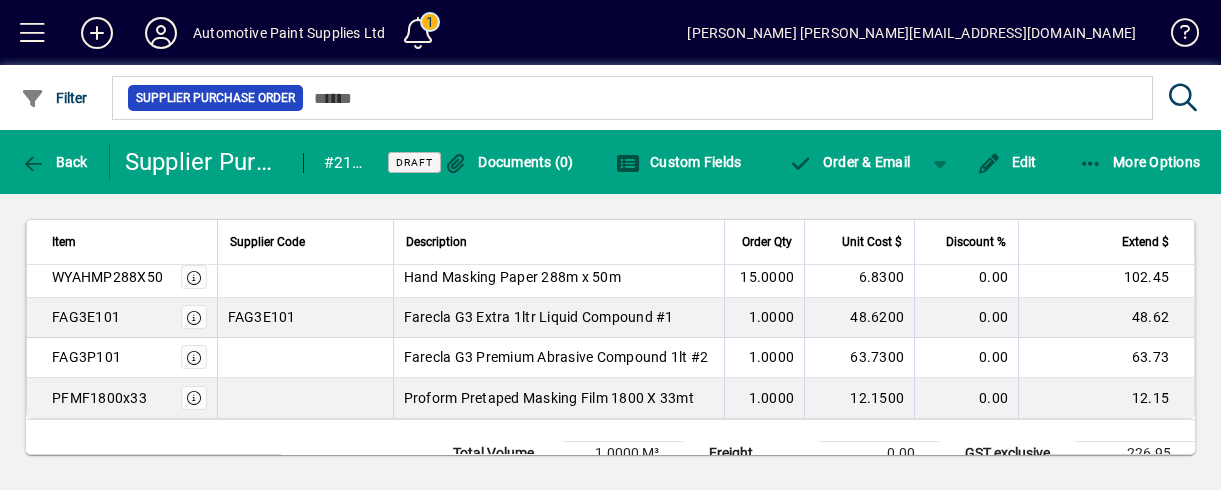 scroll, scrollTop: 787, scrollLeft: 0, axis: vertical 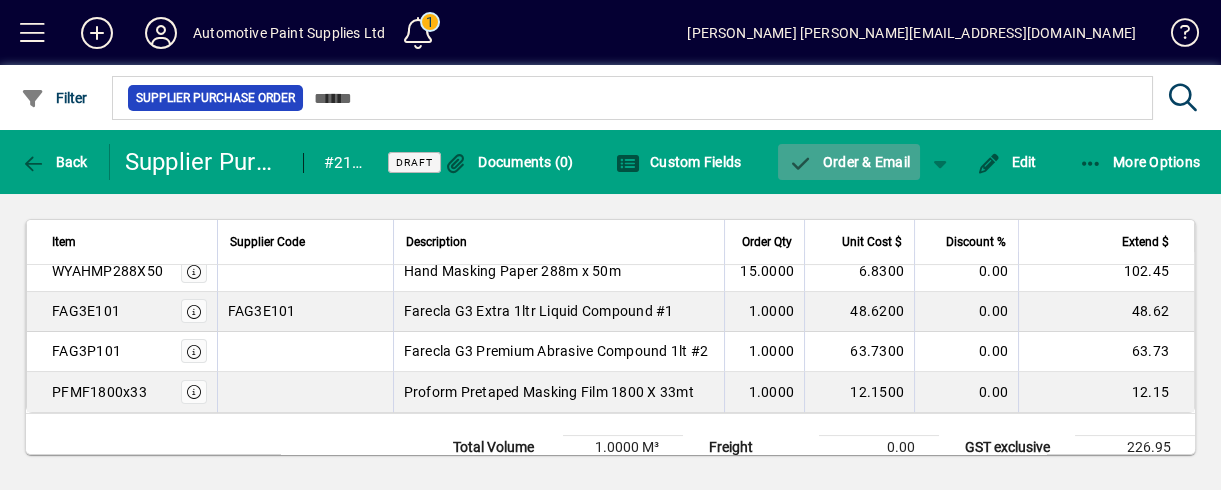 click 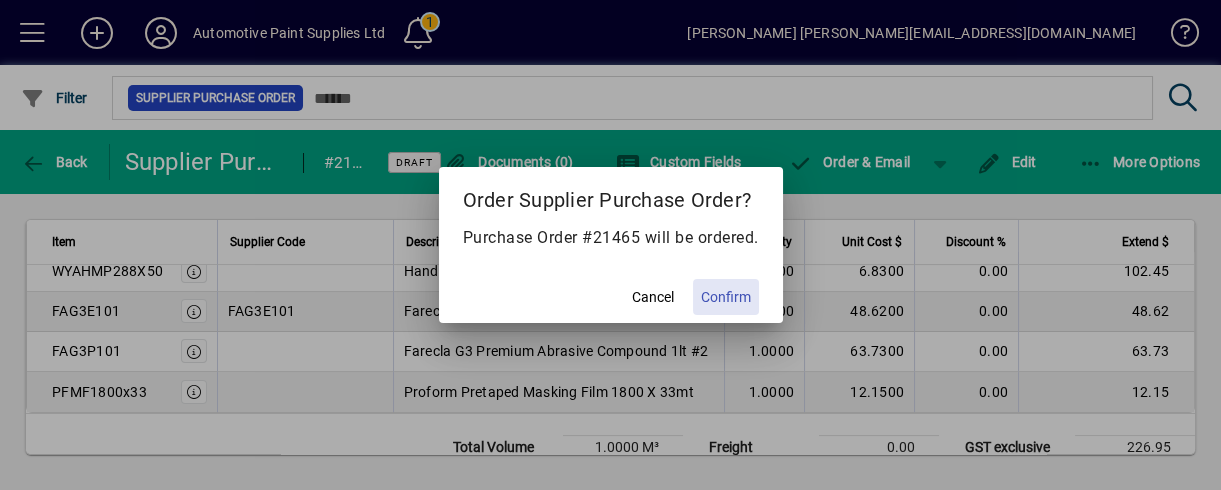 click on "Confirm" 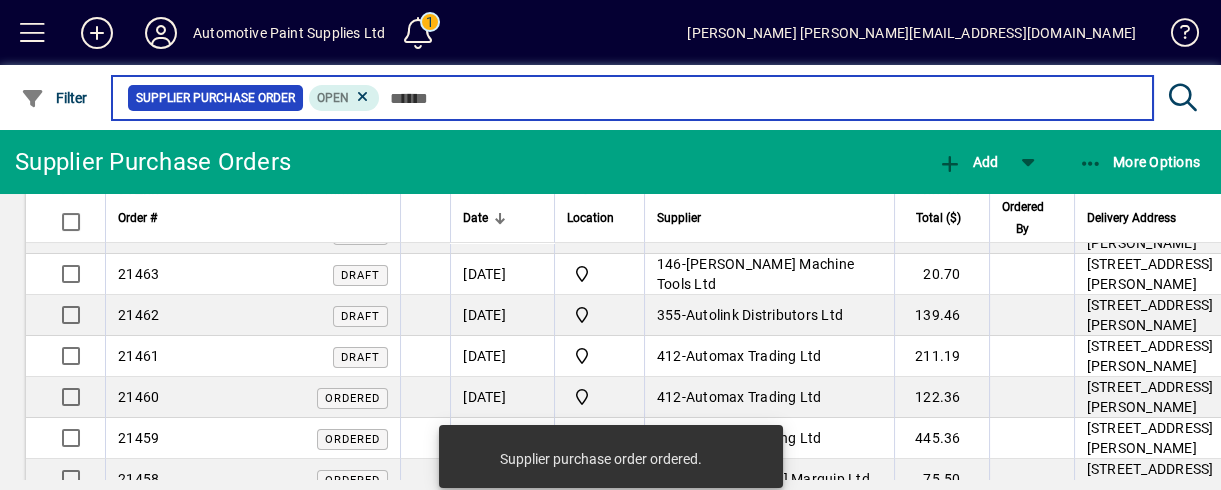 scroll, scrollTop: 183, scrollLeft: 0, axis: vertical 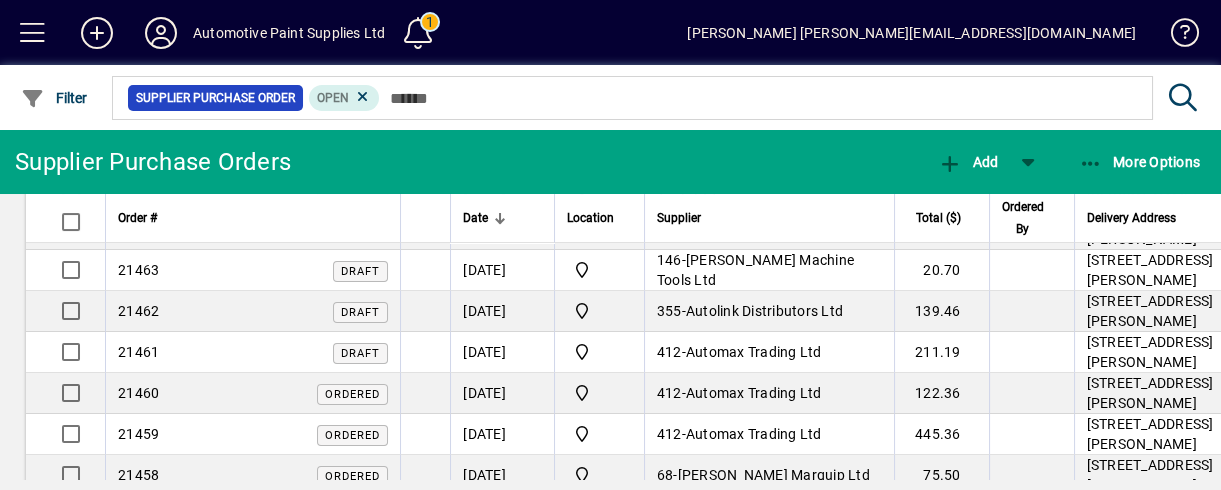 click on "Seearco Distributors Ltd" at bounding box center (764, 229) 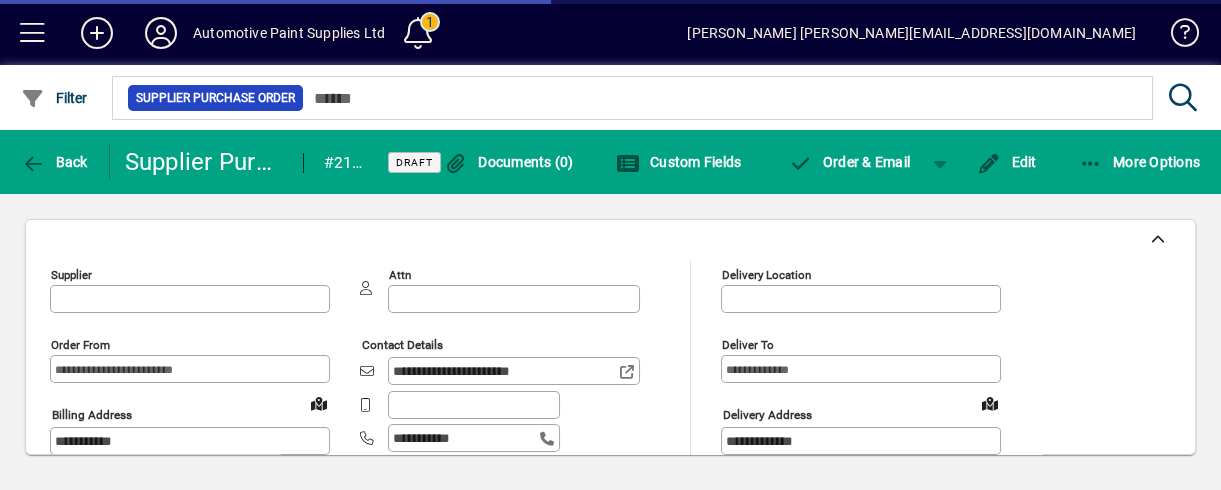 type on "**********" 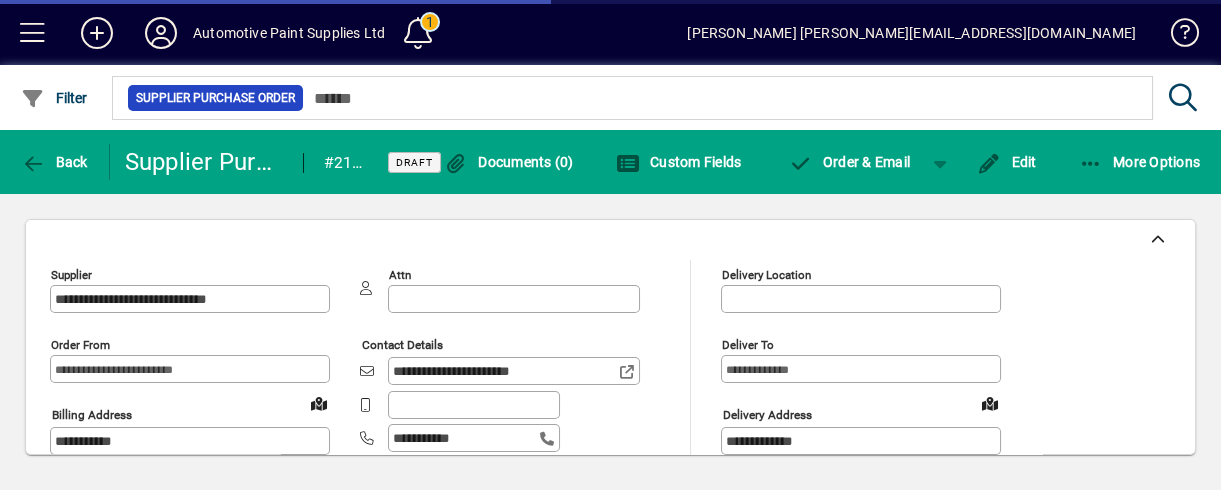 type on "**********" 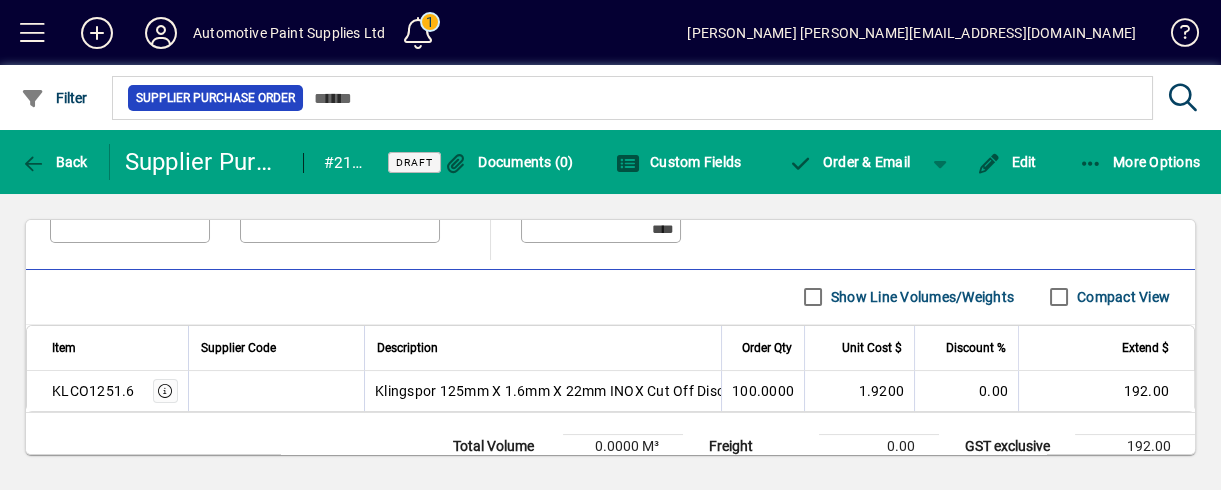 scroll, scrollTop: 664, scrollLeft: 0, axis: vertical 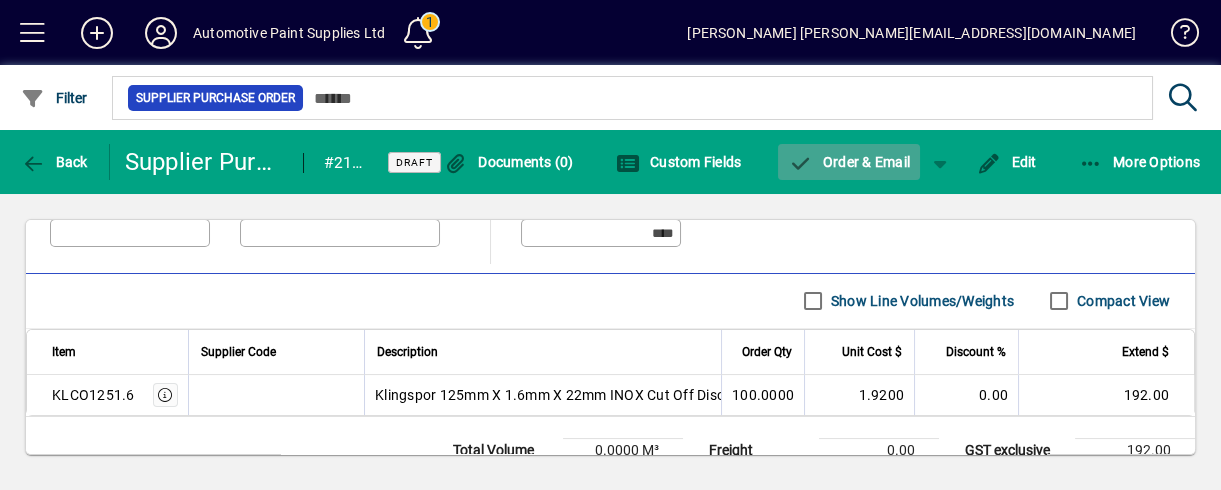 click on "Order & Email" 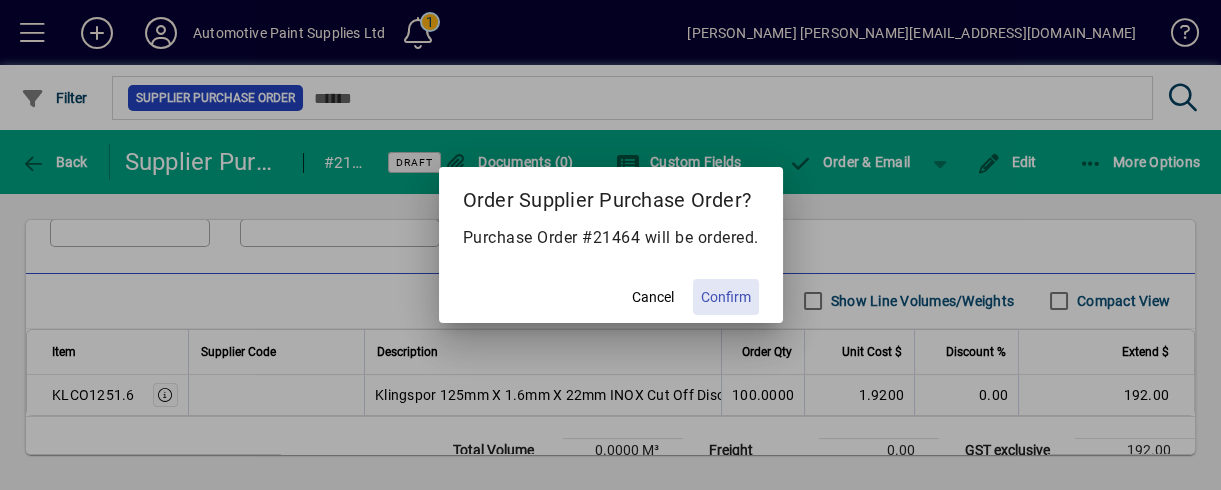 click on "Confirm" 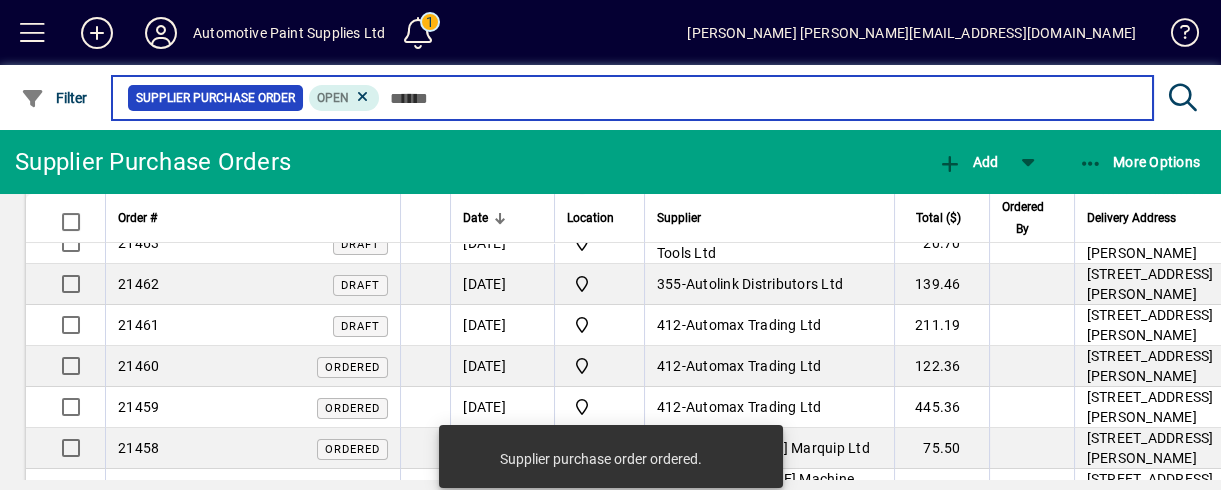 scroll, scrollTop: 211, scrollLeft: 0, axis: vertical 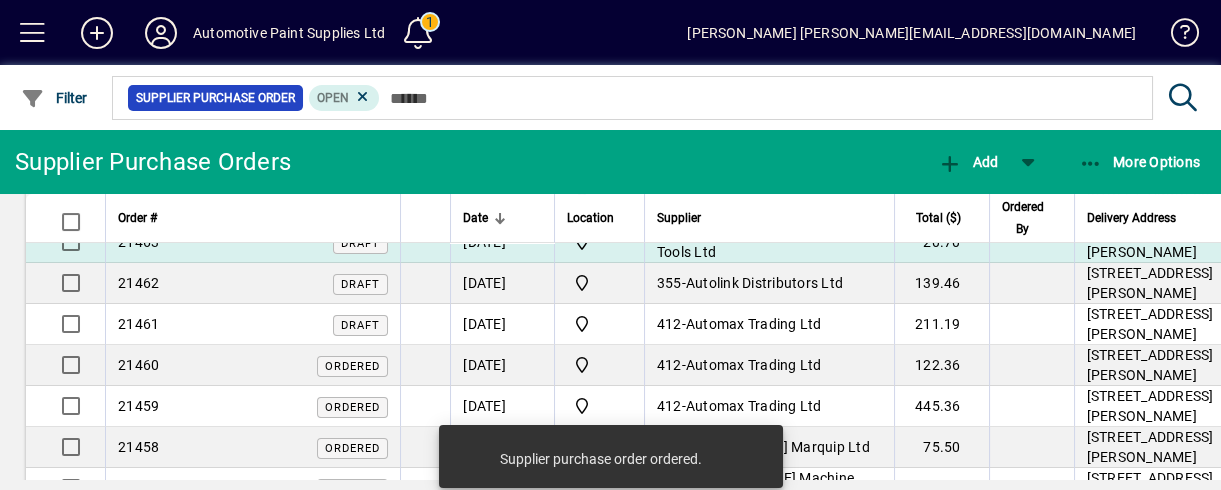 click on "[PERSON_NAME] Machine Tools Ltd" at bounding box center [755, 242] 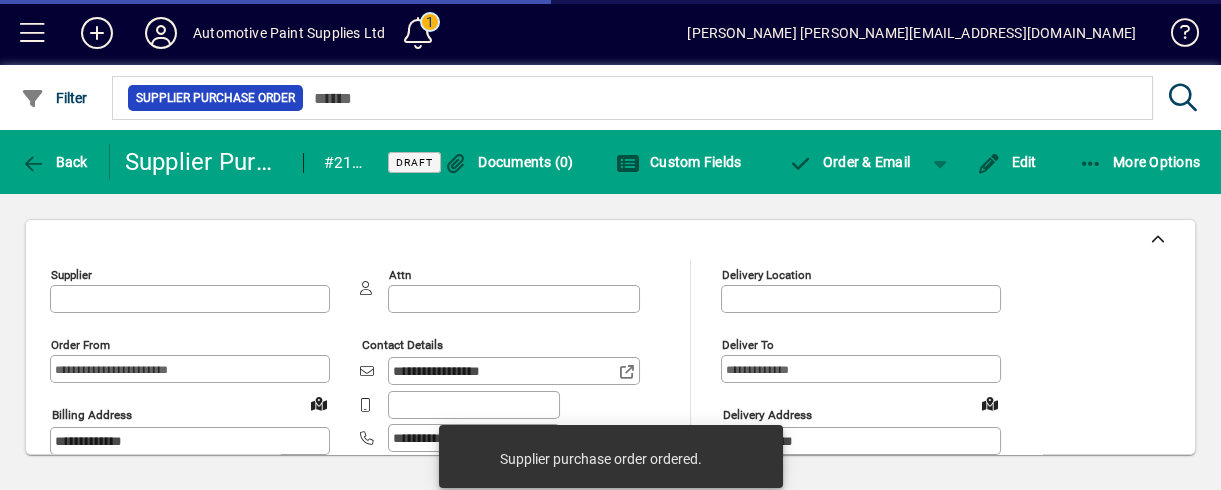 type on "**********" 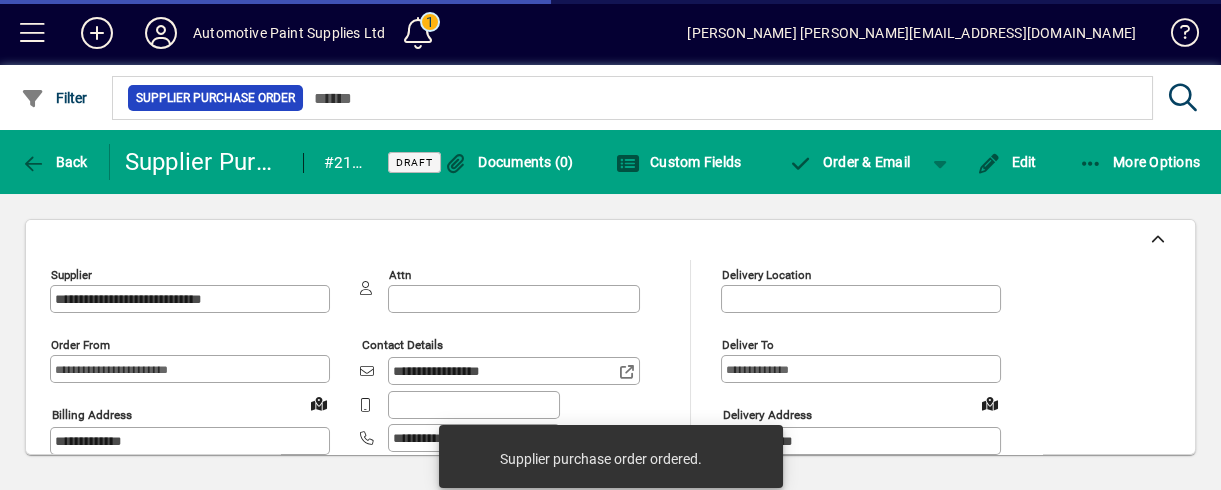 type on "**********" 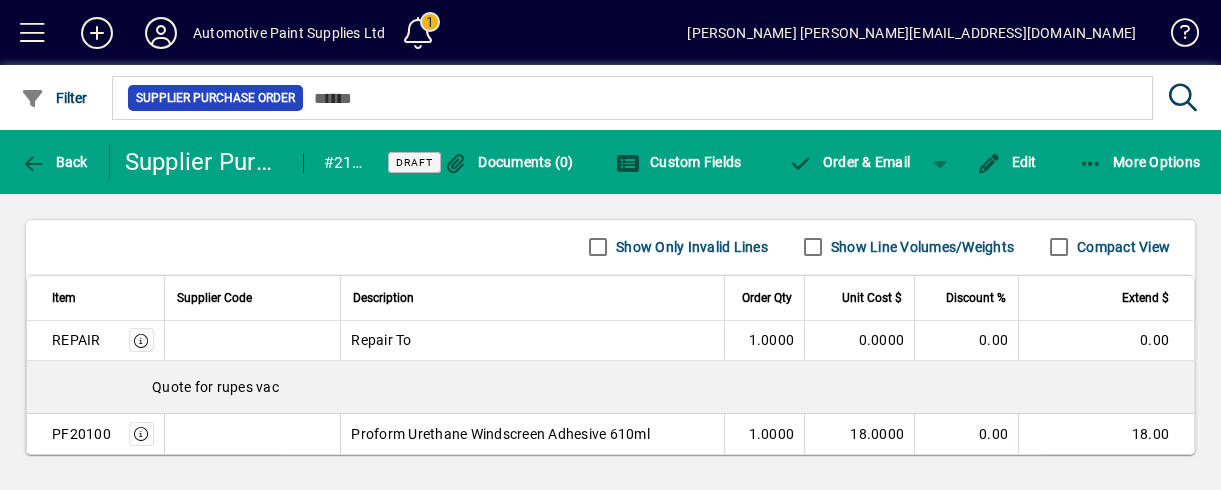 scroll, scrollTop: 719, scrollLeft: 0, axis: vertical 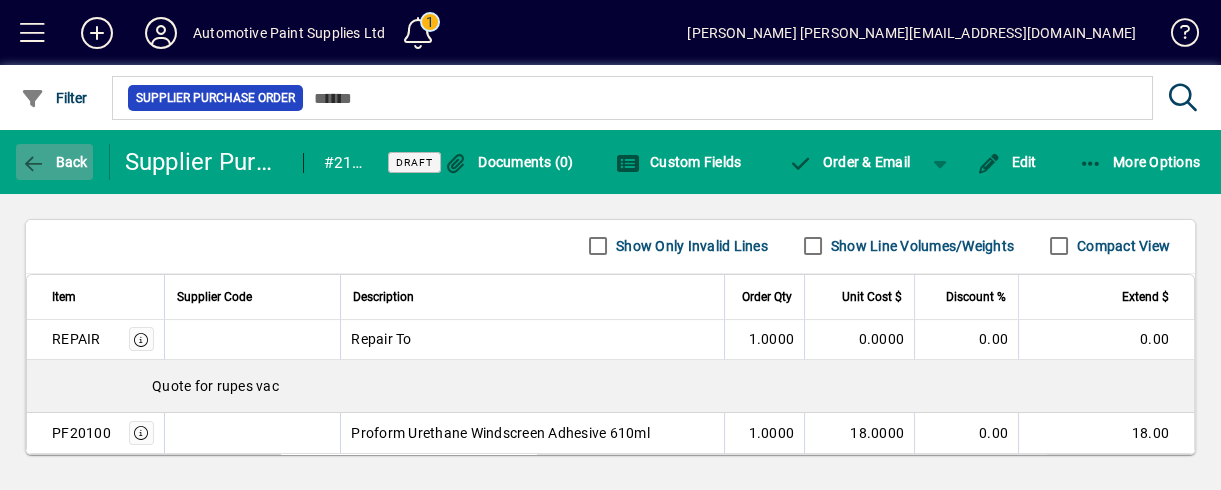 click 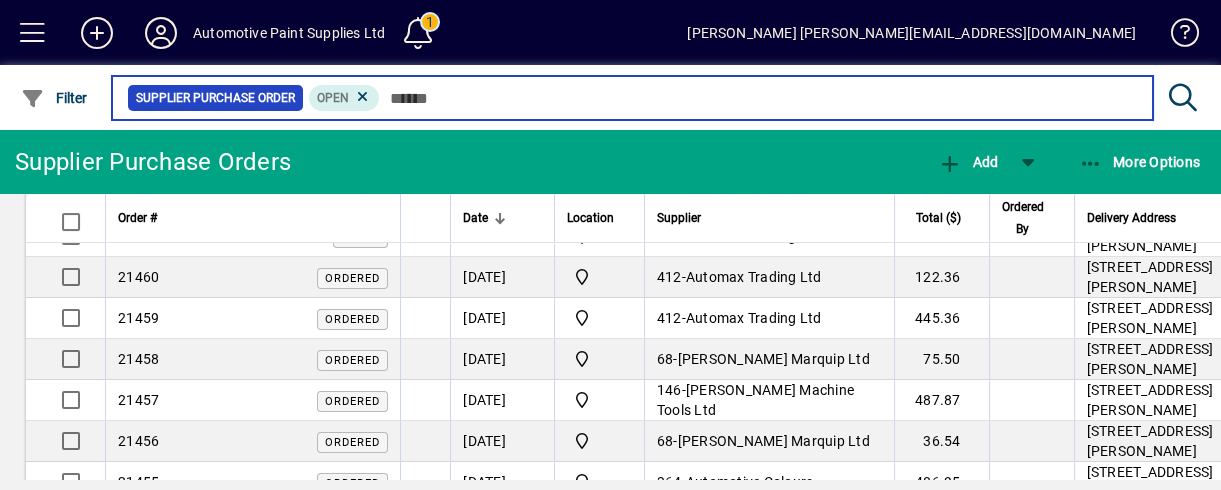 scroll, scrollTop: 300, scrollLeft: 0, axis: vertical 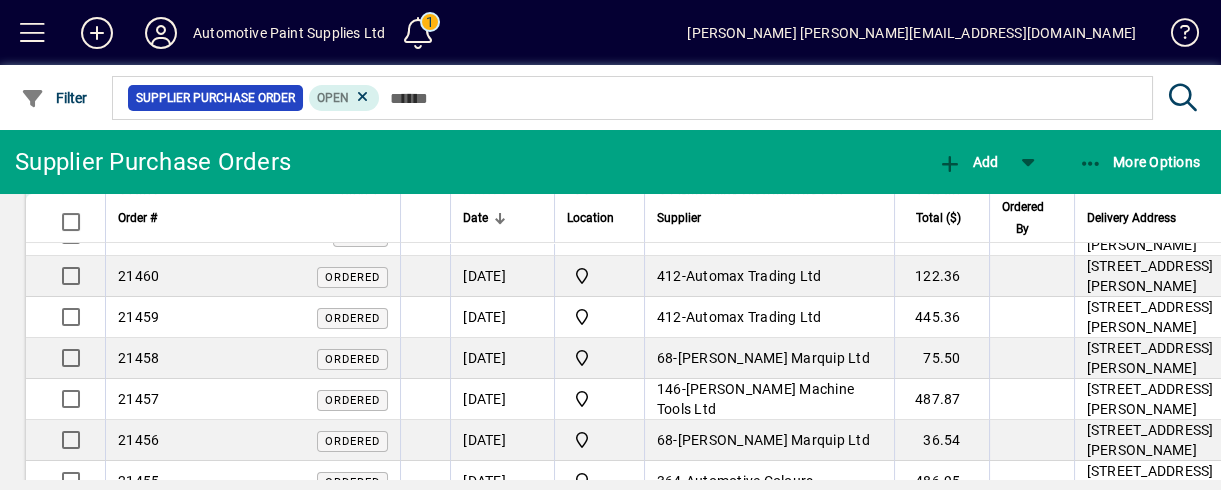click on "355  -  Autolink Distributors Ltd" at bounding box center (769, 194) 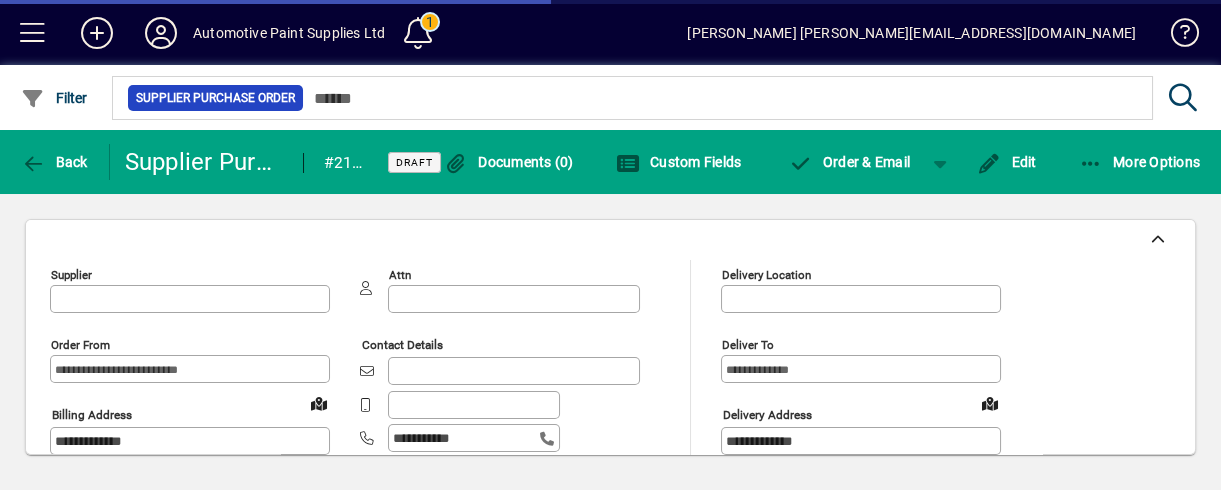 type on "**********" 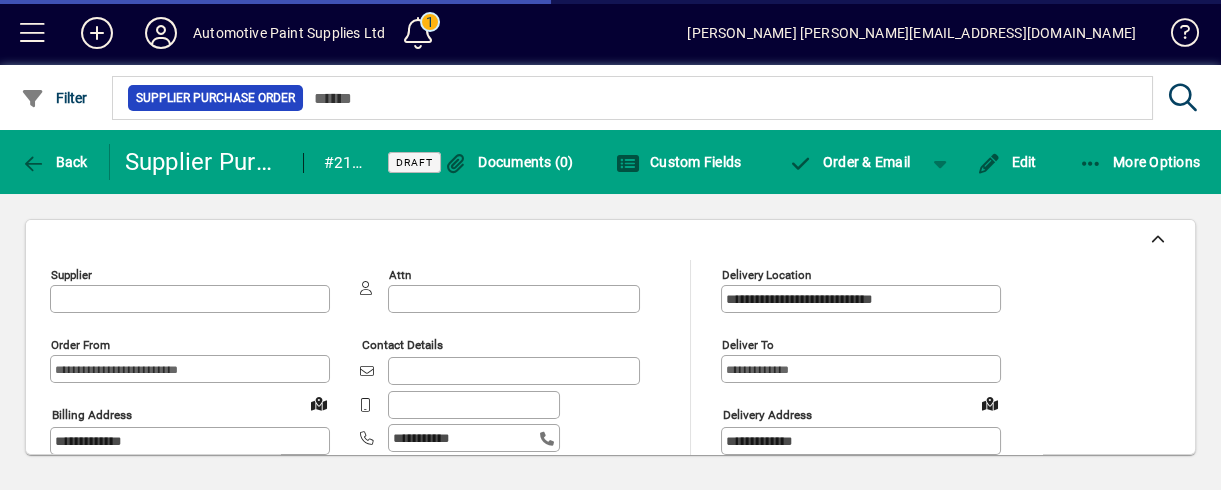 type on "**********" 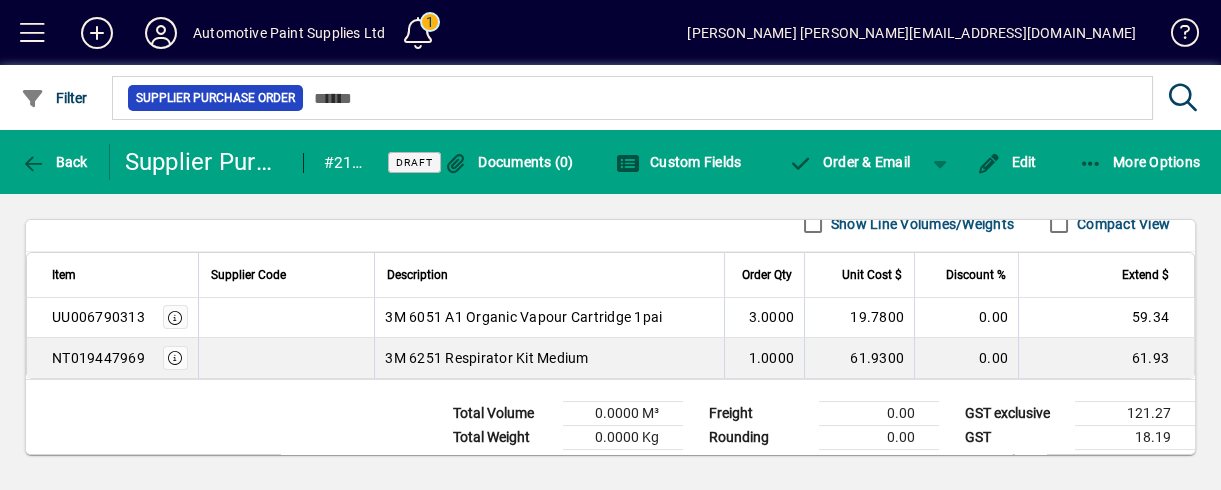 scroll, scrollTop: 742, scrollLeft: 0, axis: vertical 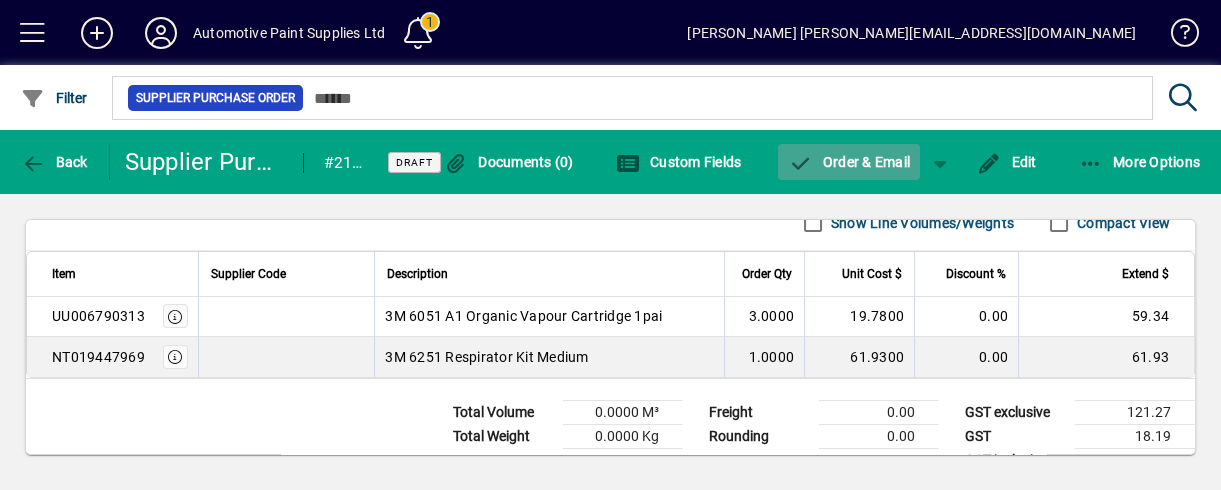 click on "Order & Email" 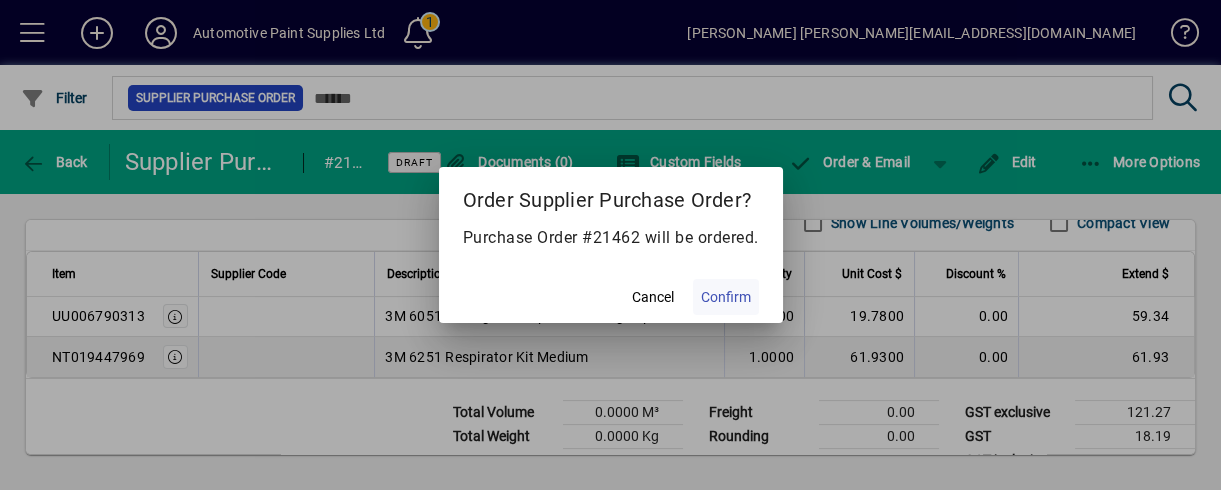 click on "Confirm" 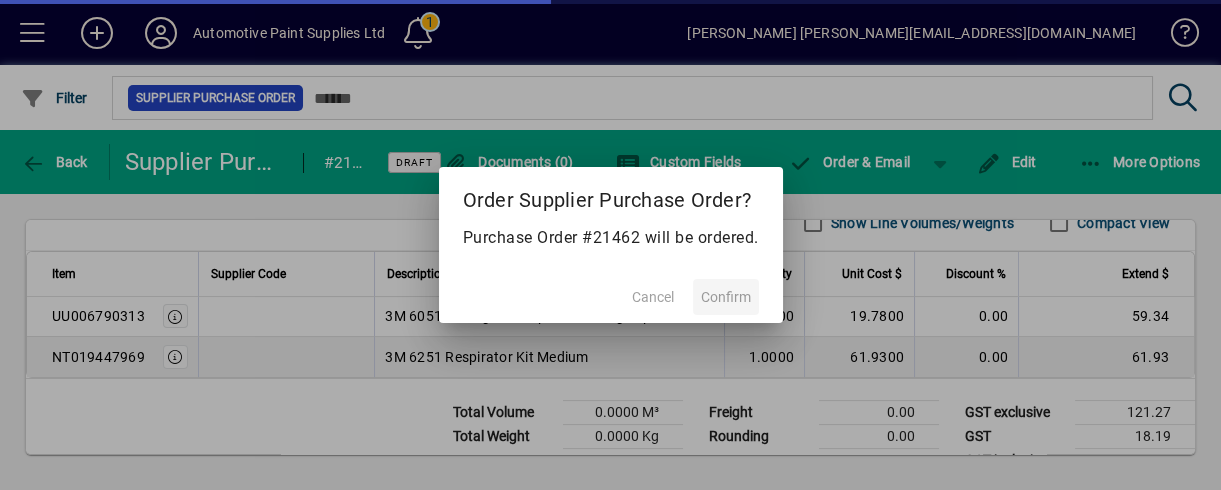 click on "Cancel  Confirm" 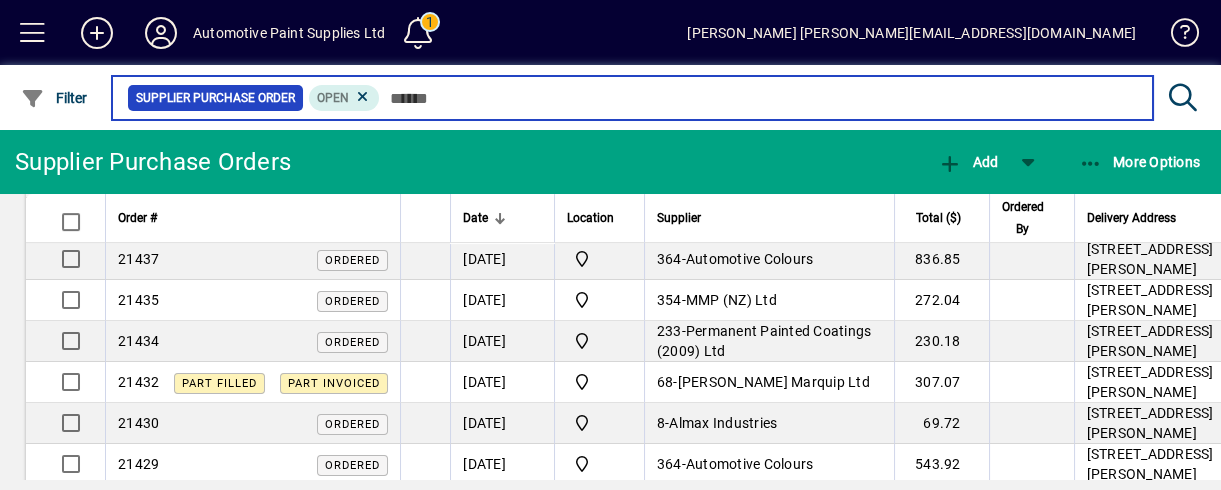 scroll, scrollTop: 975, scrollLeft: 0, axis: vertical 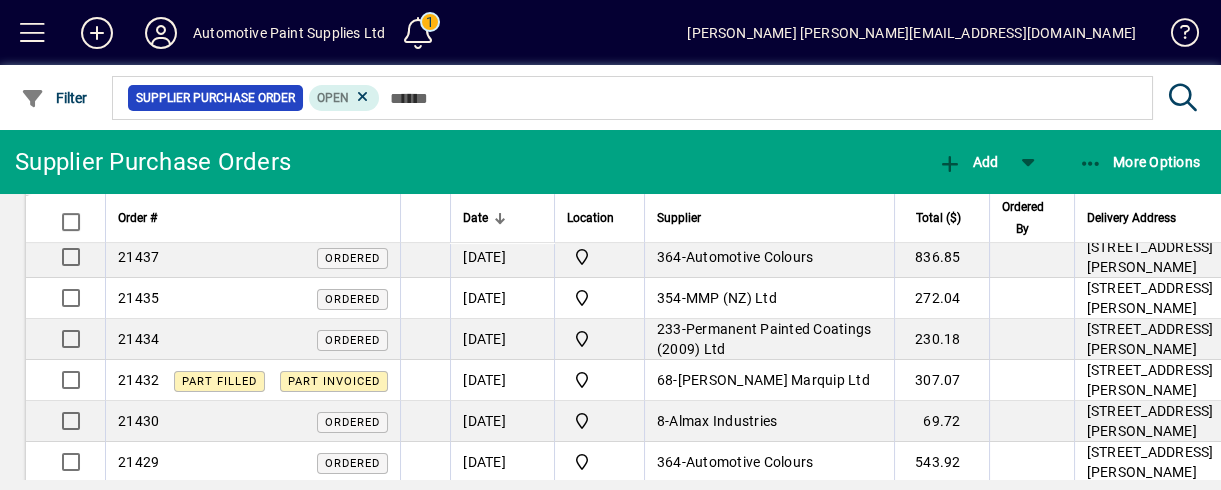click on "[PERSON_NAME] Machine Tools Ltd" at bounding box center (755, -30) 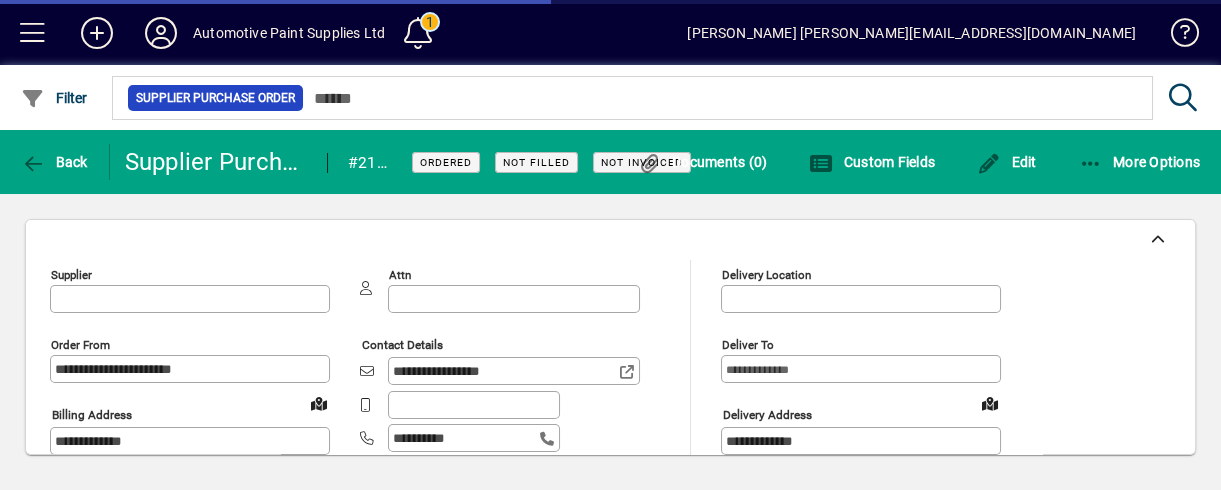 type on "**********" 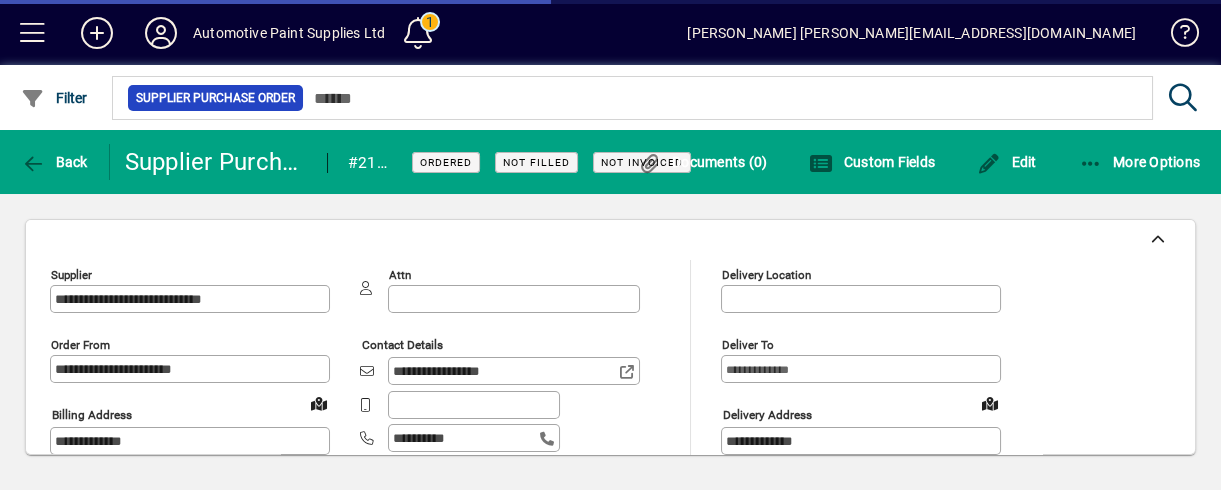 type on "**********" 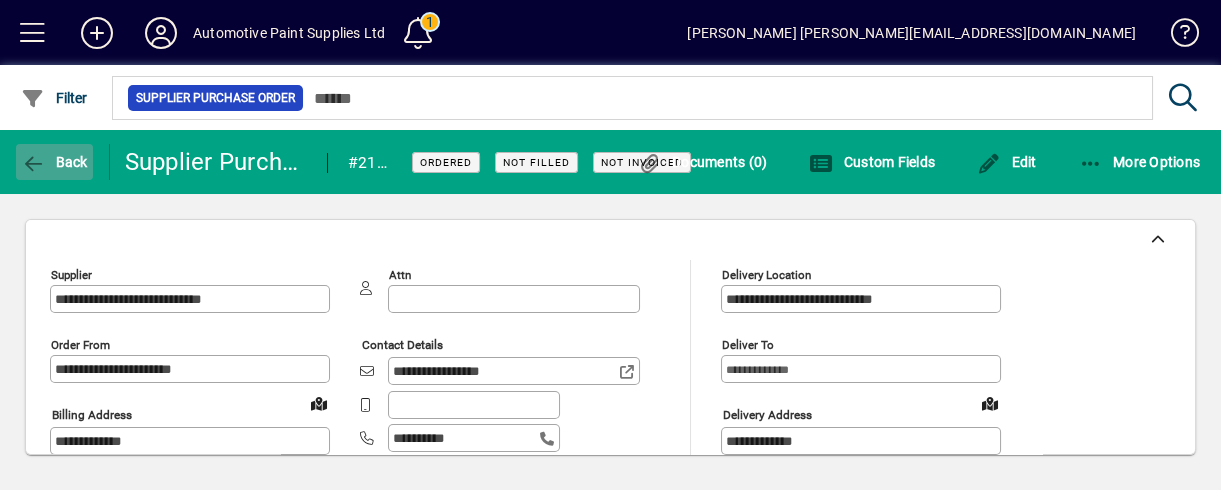 click 